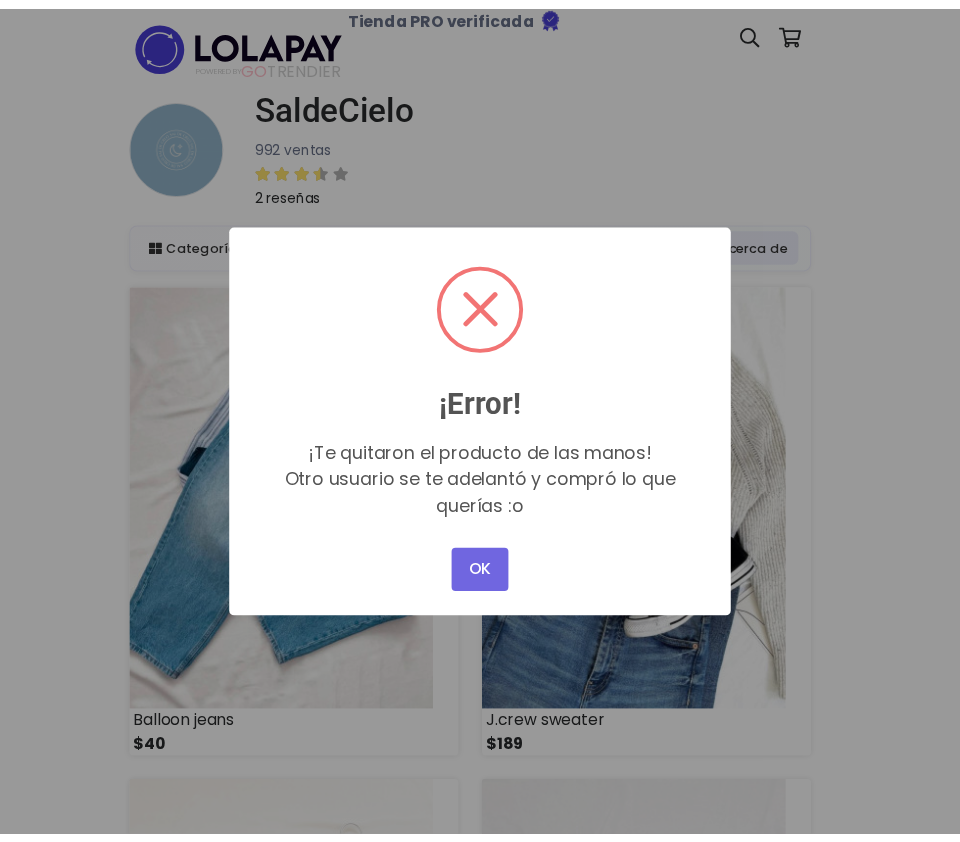 scroll, scrollTop: 0, scrollLeft: 0, axis: both 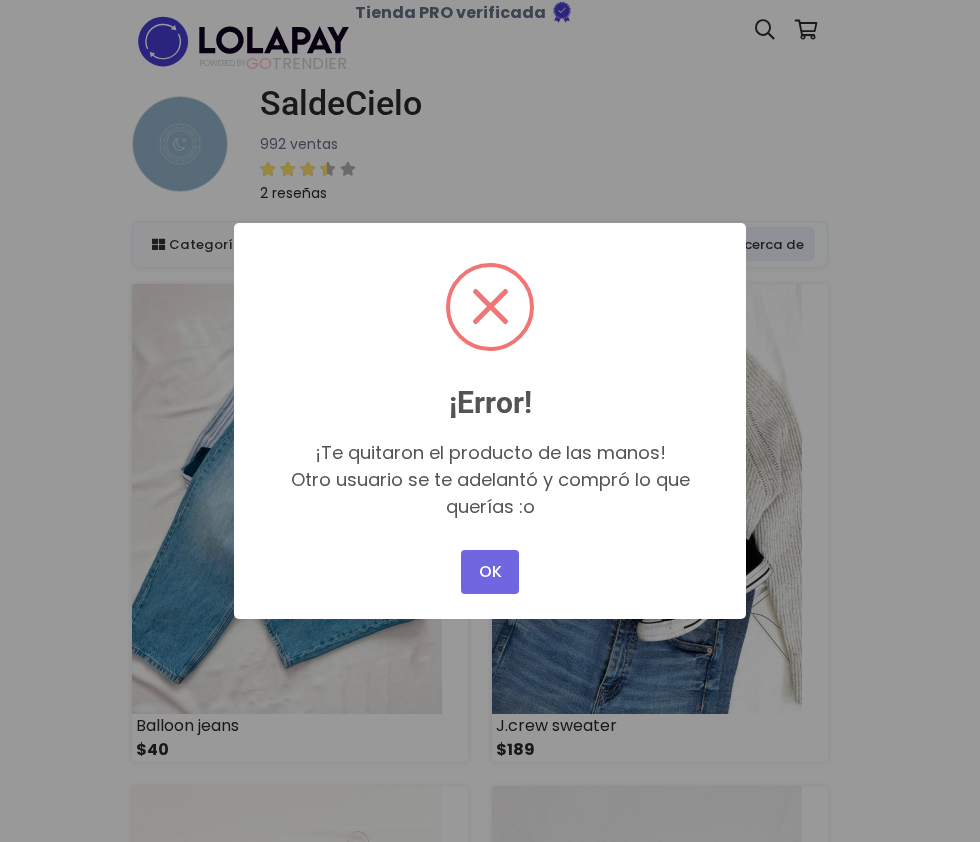 type 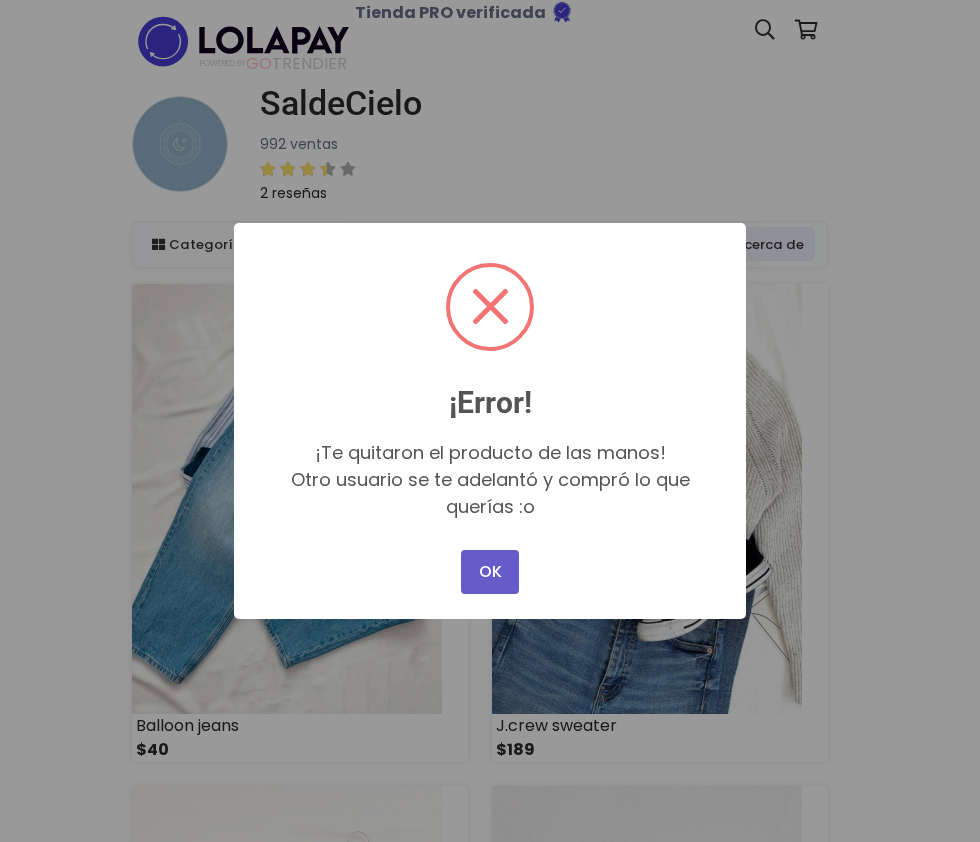 click on "OK" at bounding box center [490, 572] 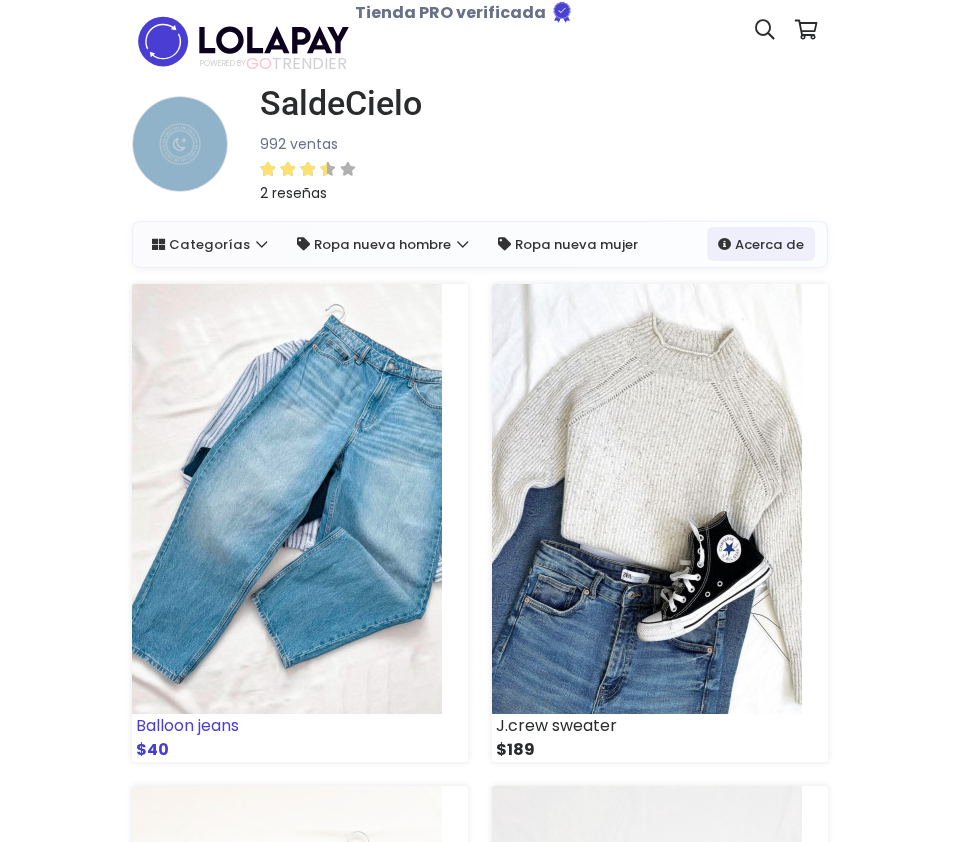 click at bounding box center (287, 499) 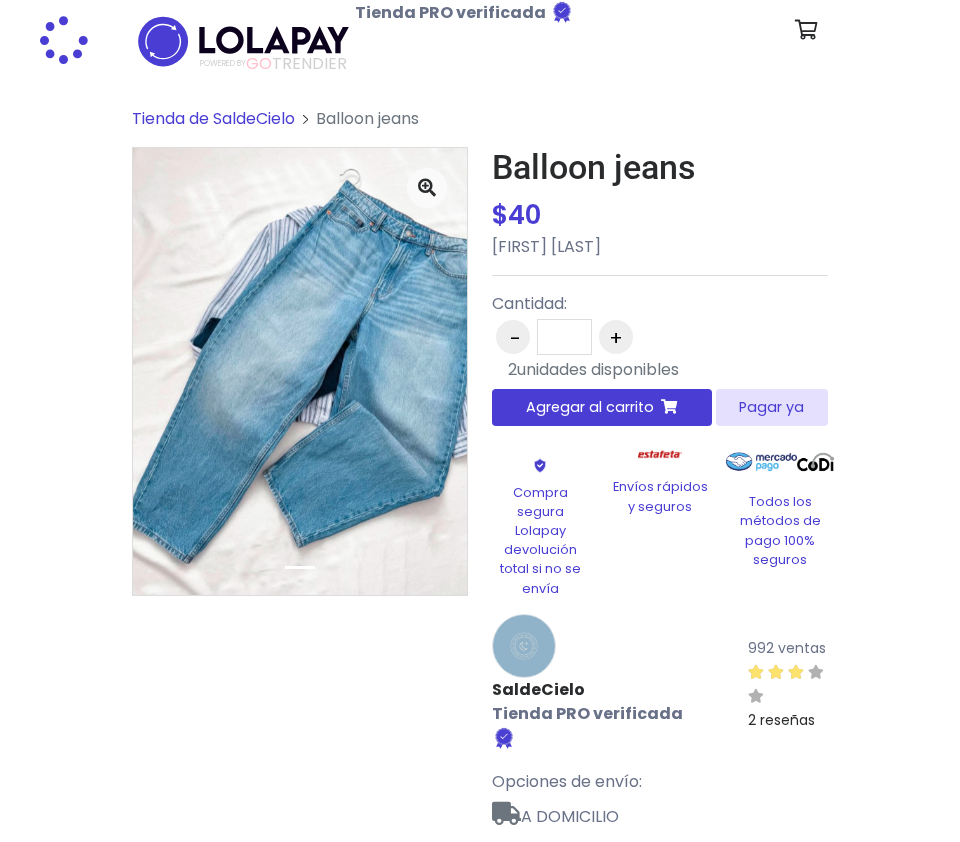 scroll, scrollTop: 0, scrollLeft: 0, axis: both 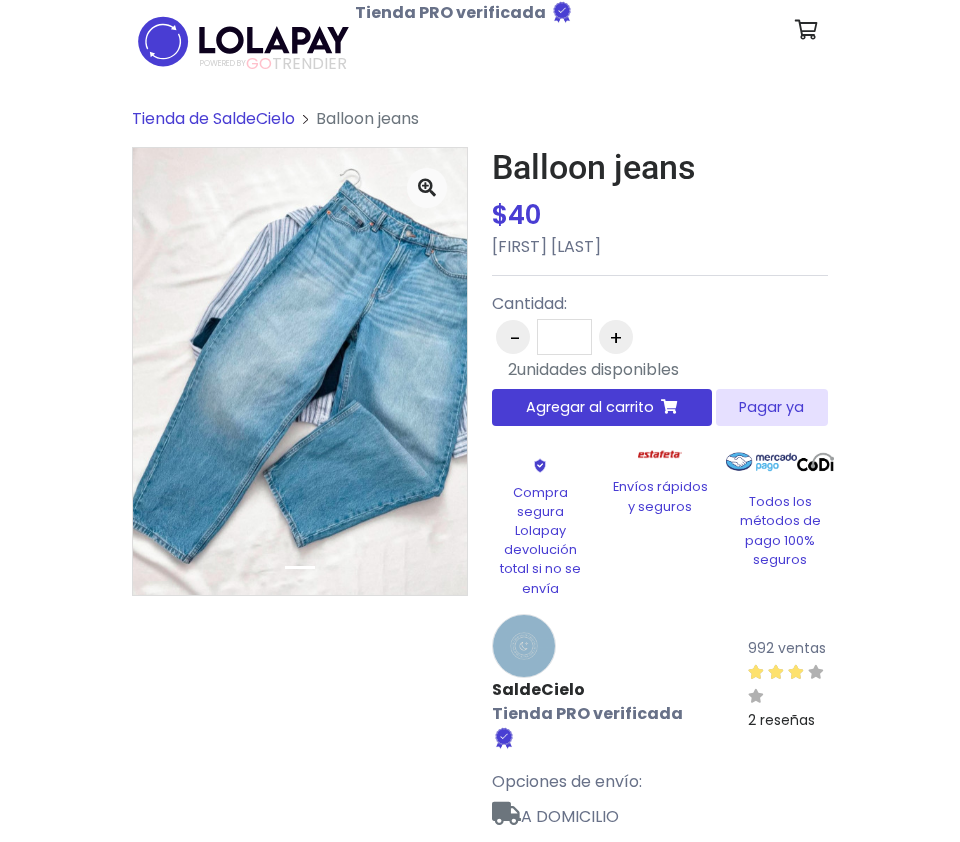 click on "Pagar ya" at bounding box center (772, 407) 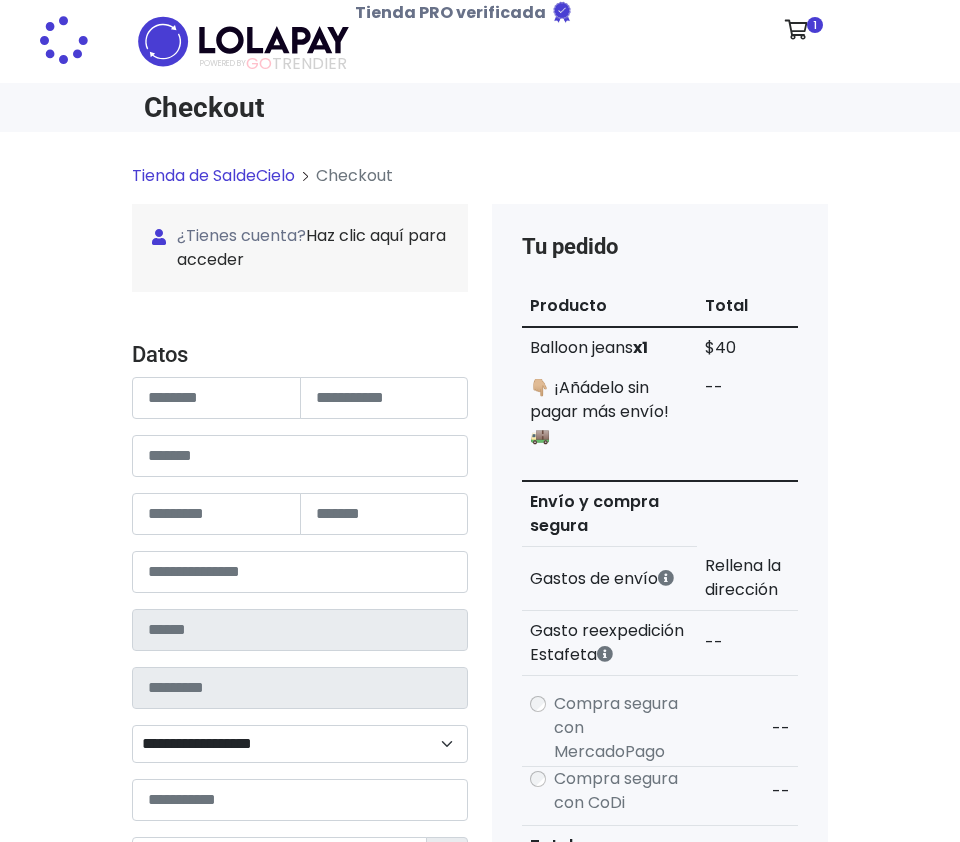 scroll, scrollTop: 0, scrollLeft: 0, axis: both 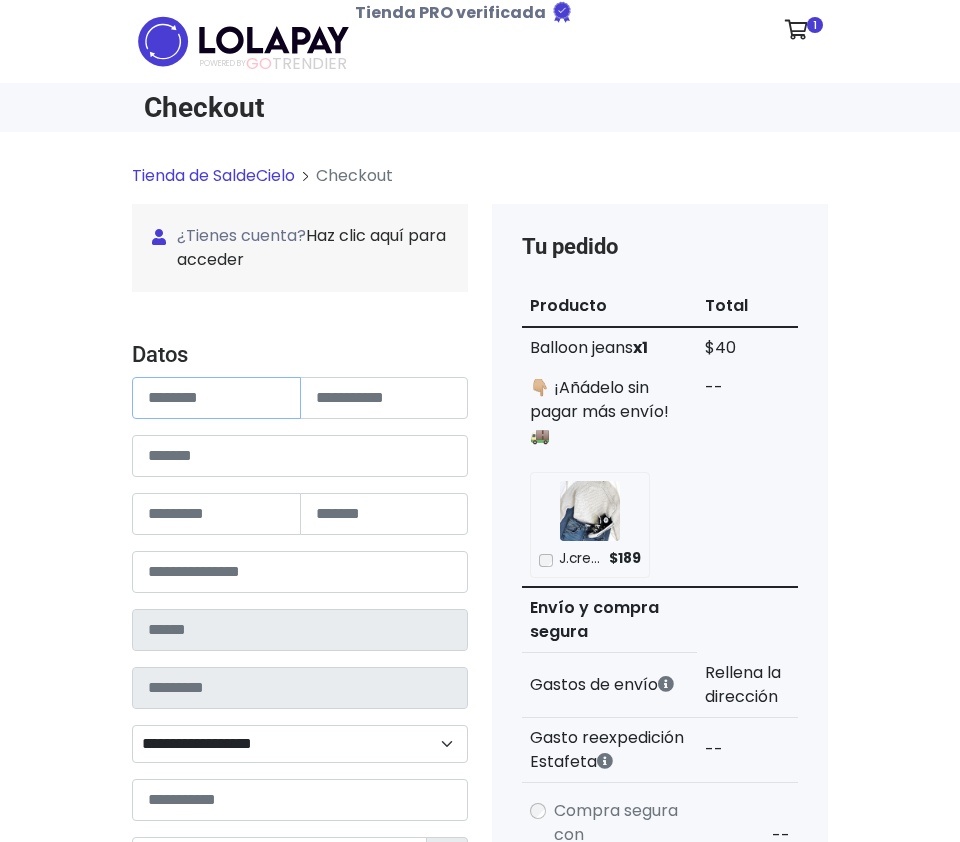 click at bounding box center (216, 398) 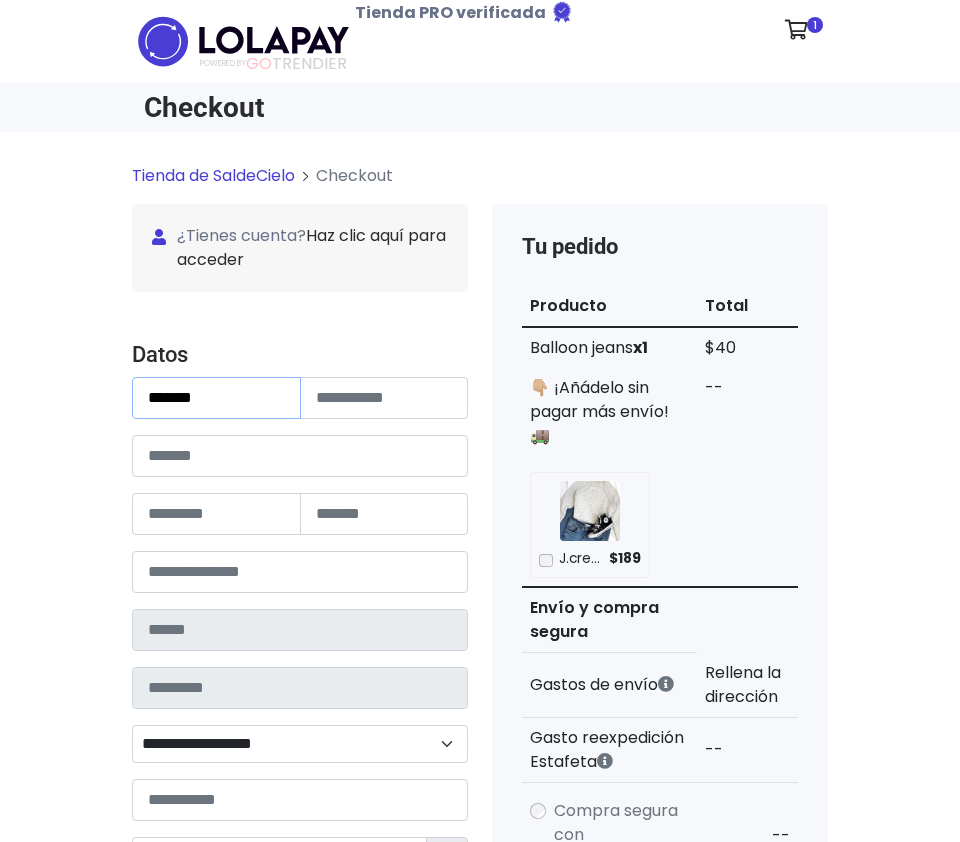type on "*******" 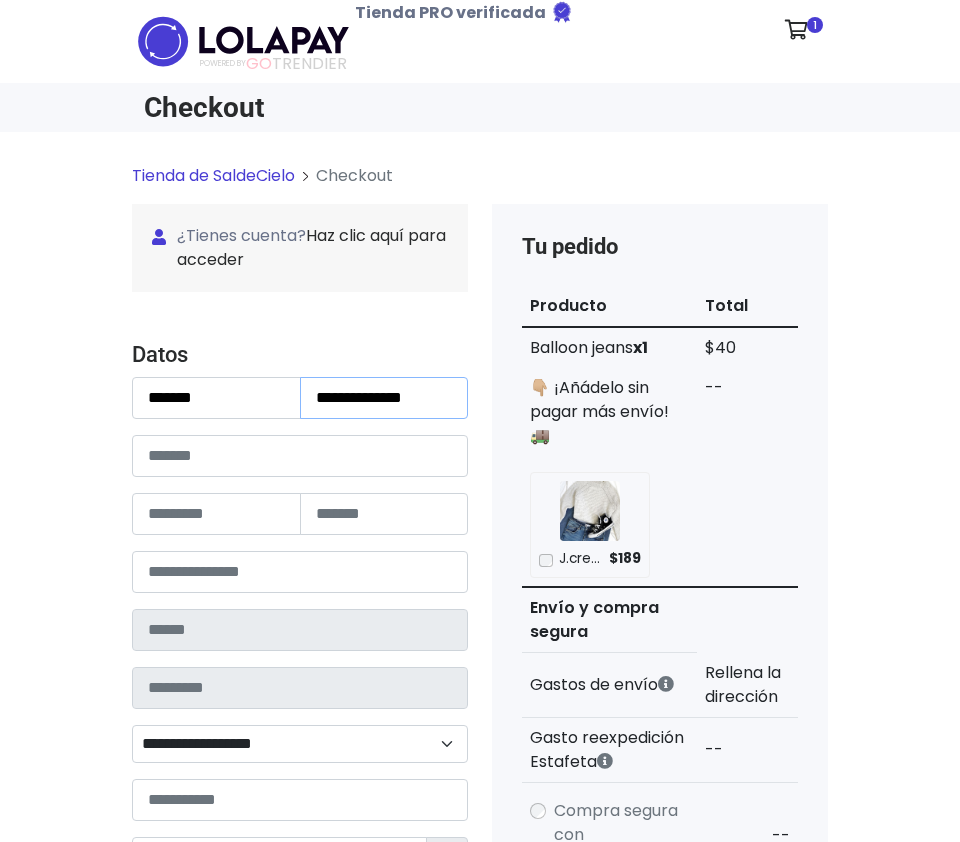 type on "**********" 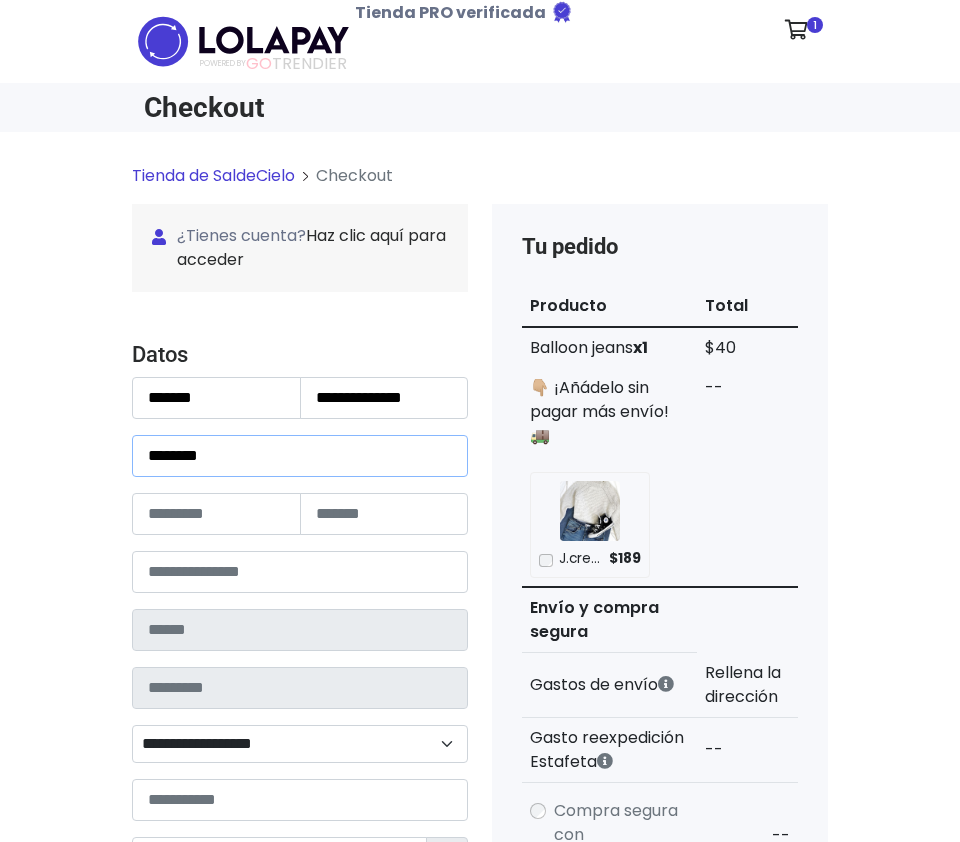 type on "********" 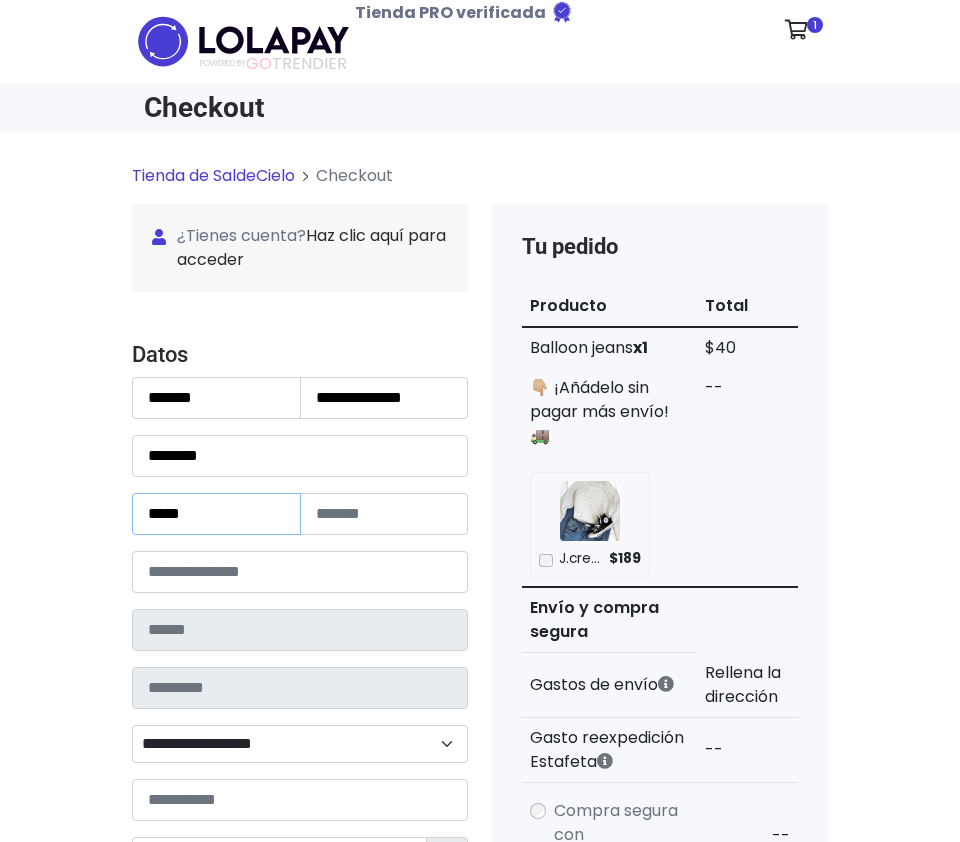 type on "*****" 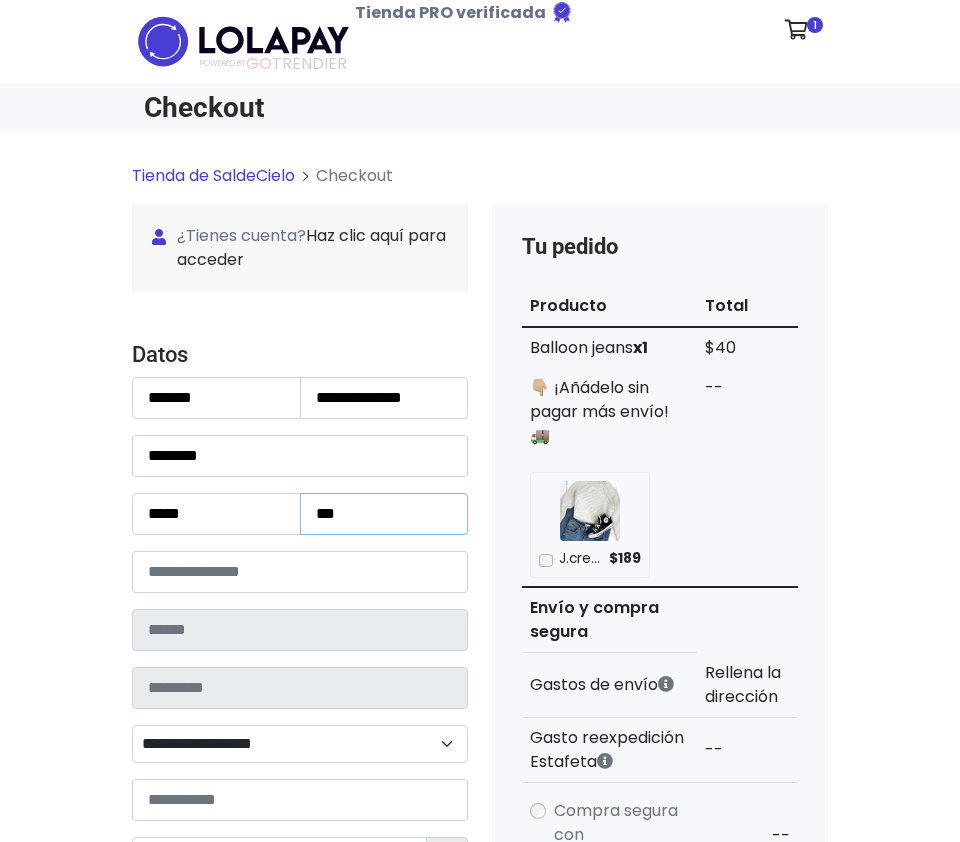 type on "***" 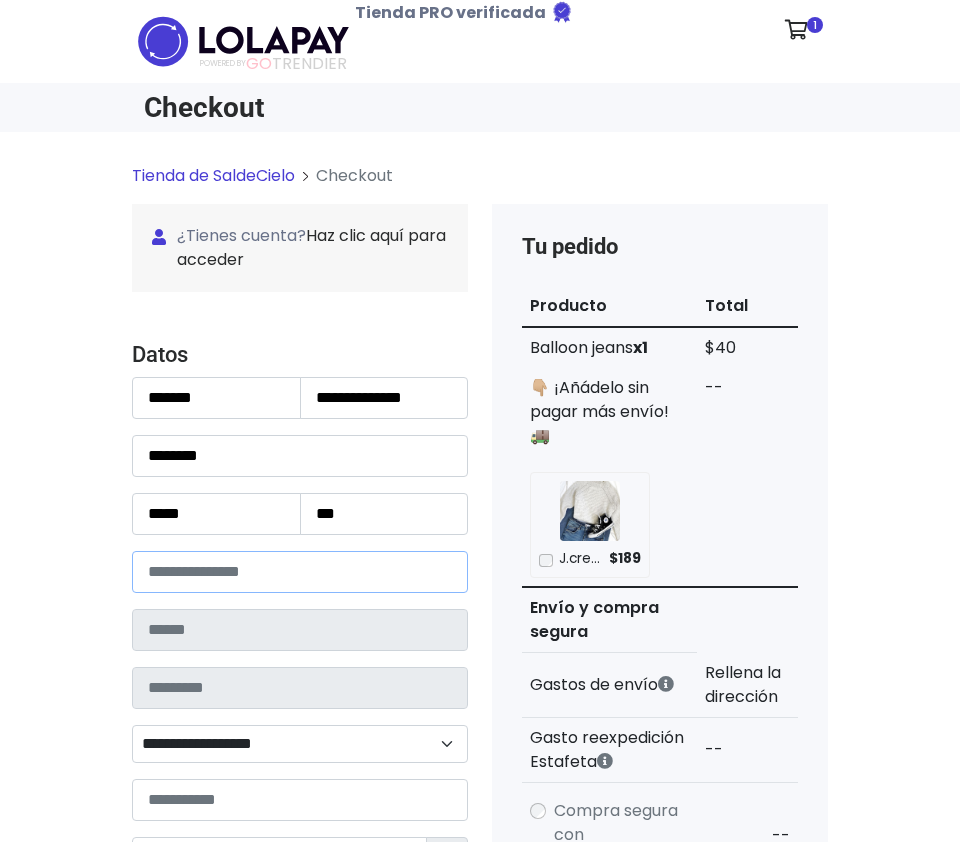 type on "*****" 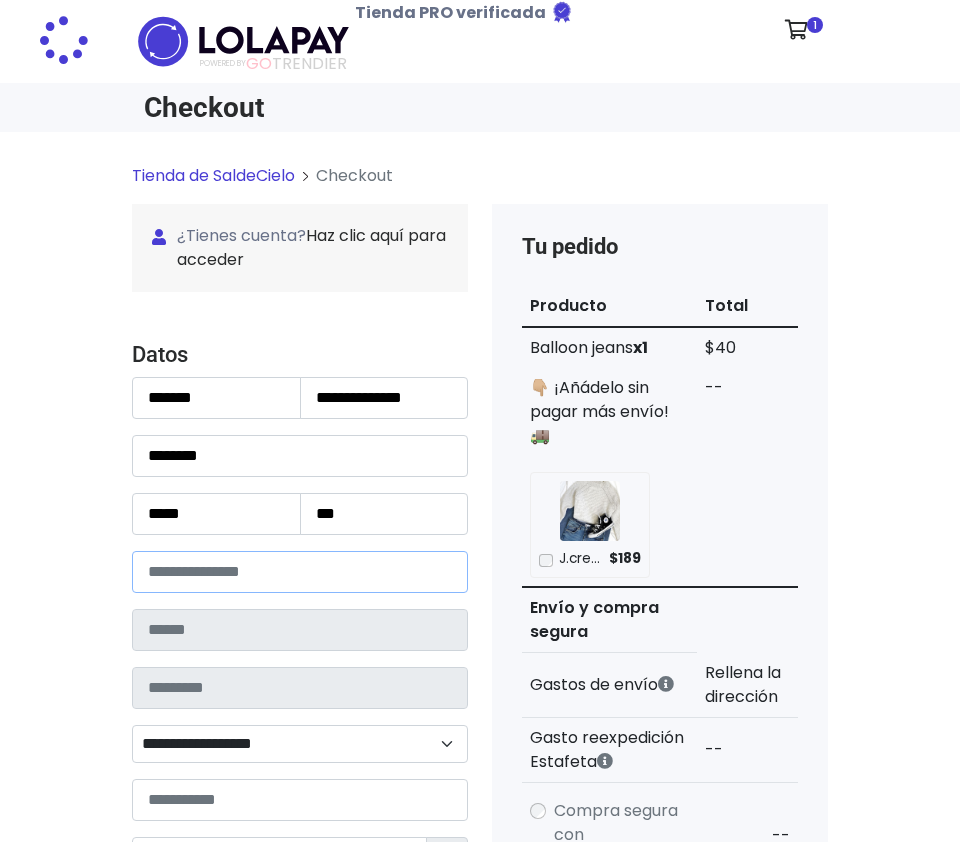 type on "**********" 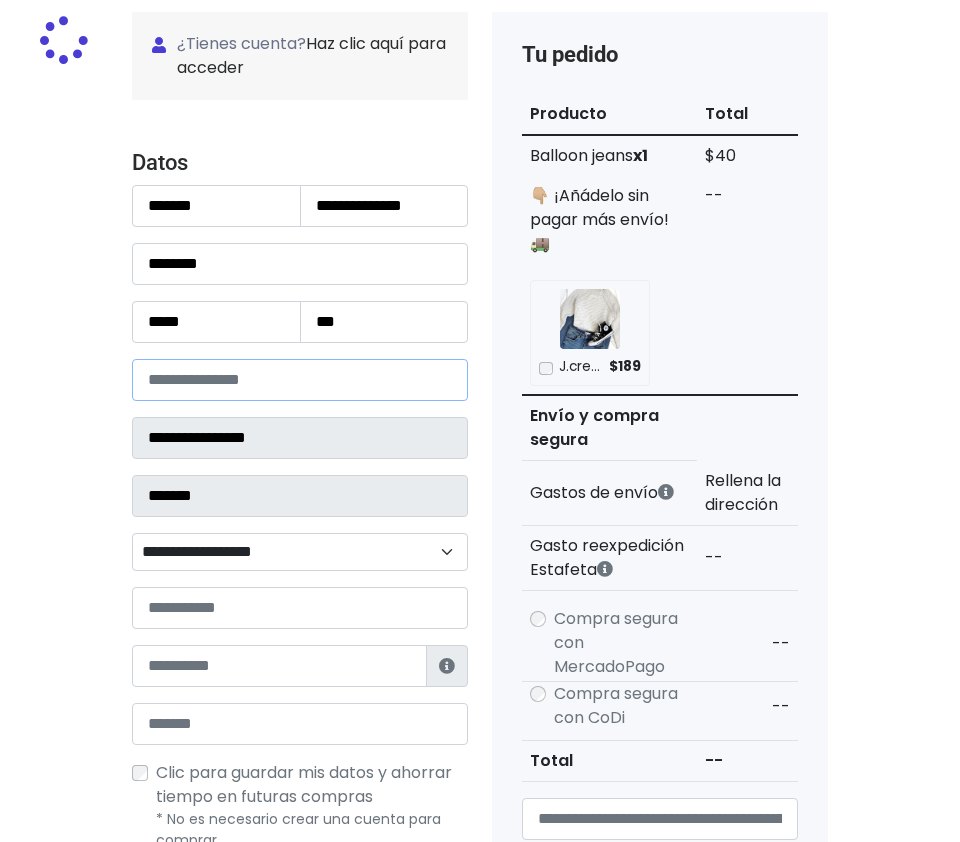 select 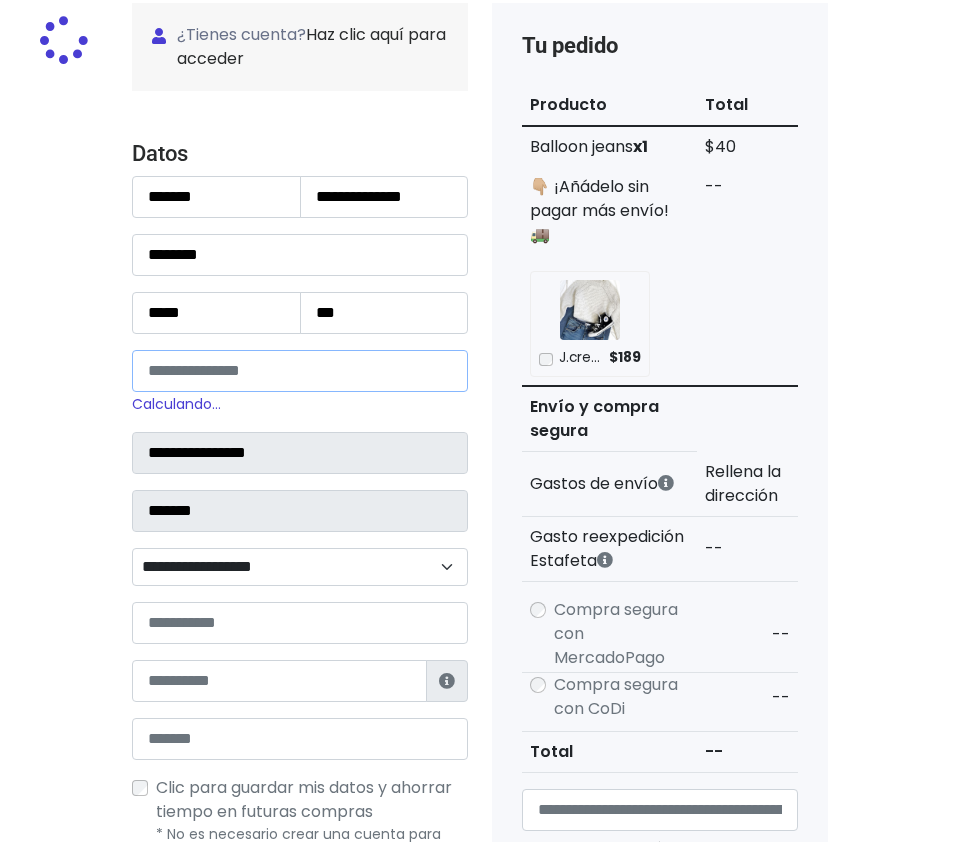scroll, scrollTop: 197, scrollLeft: 0, axis: vertical 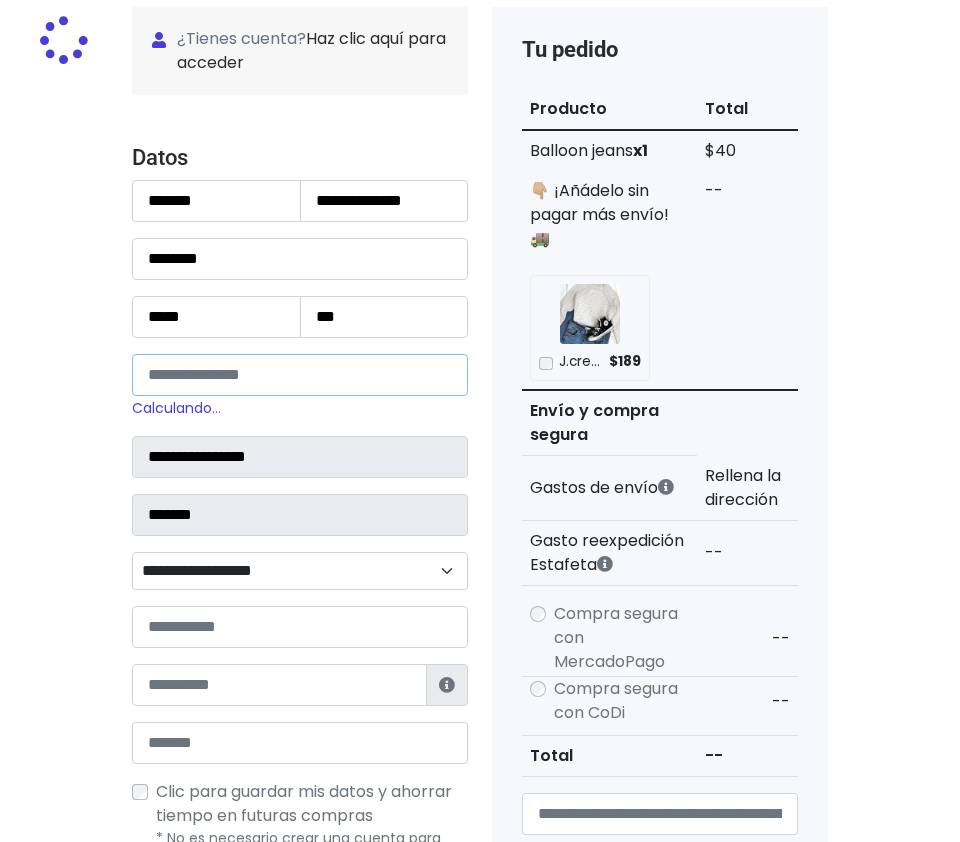 type on "*****" 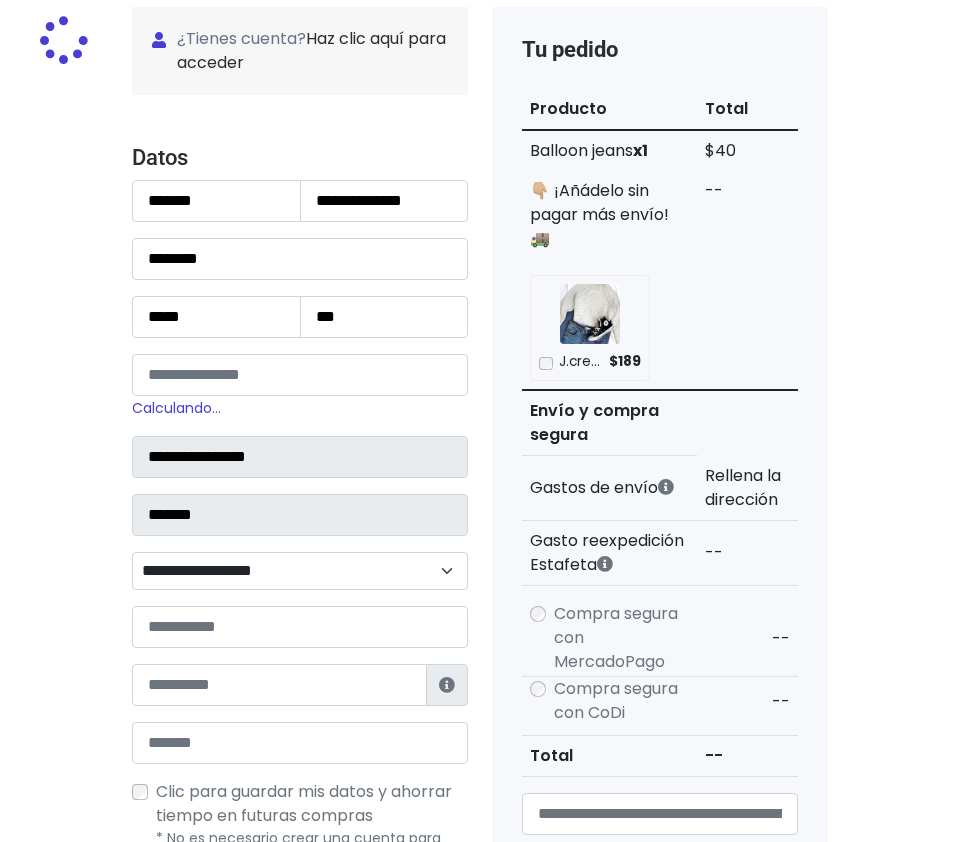 click on "**********" at bounding box center [300, 571] 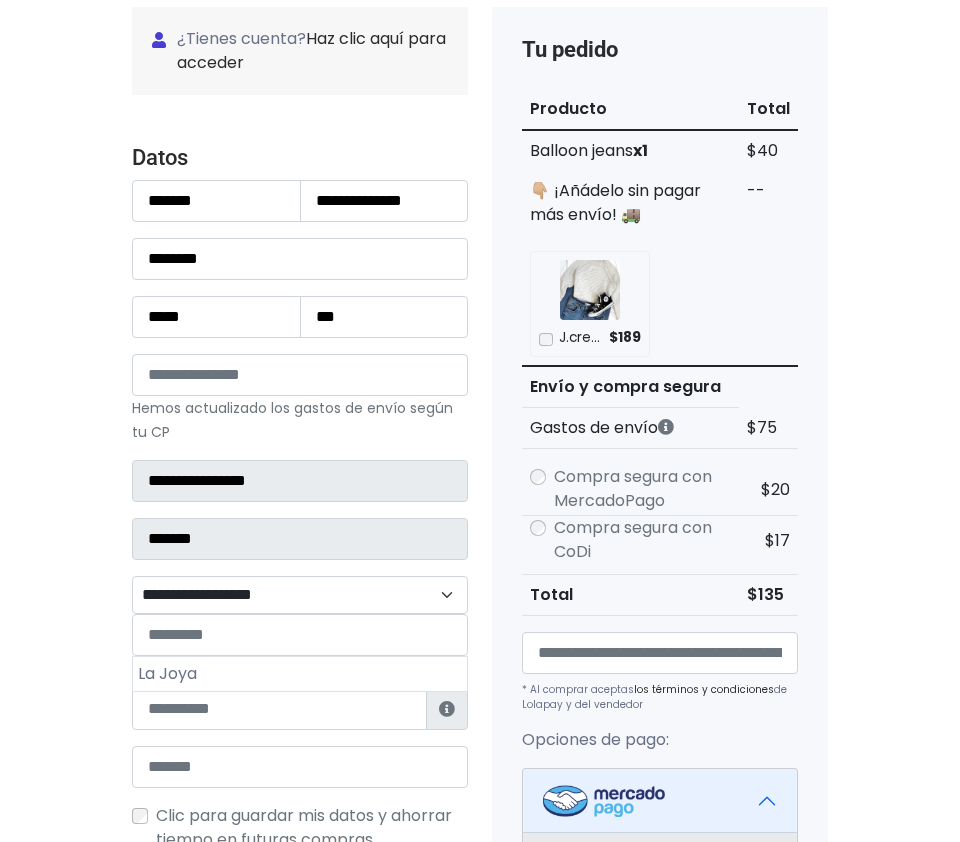 click on "Tienda de SaldeCielo
Checkout
¿Tienes cuenta?
Haz clic aquí para acceder
¿Olvidaste tu contraseña? Entrar" at bounding box center [480, 826] 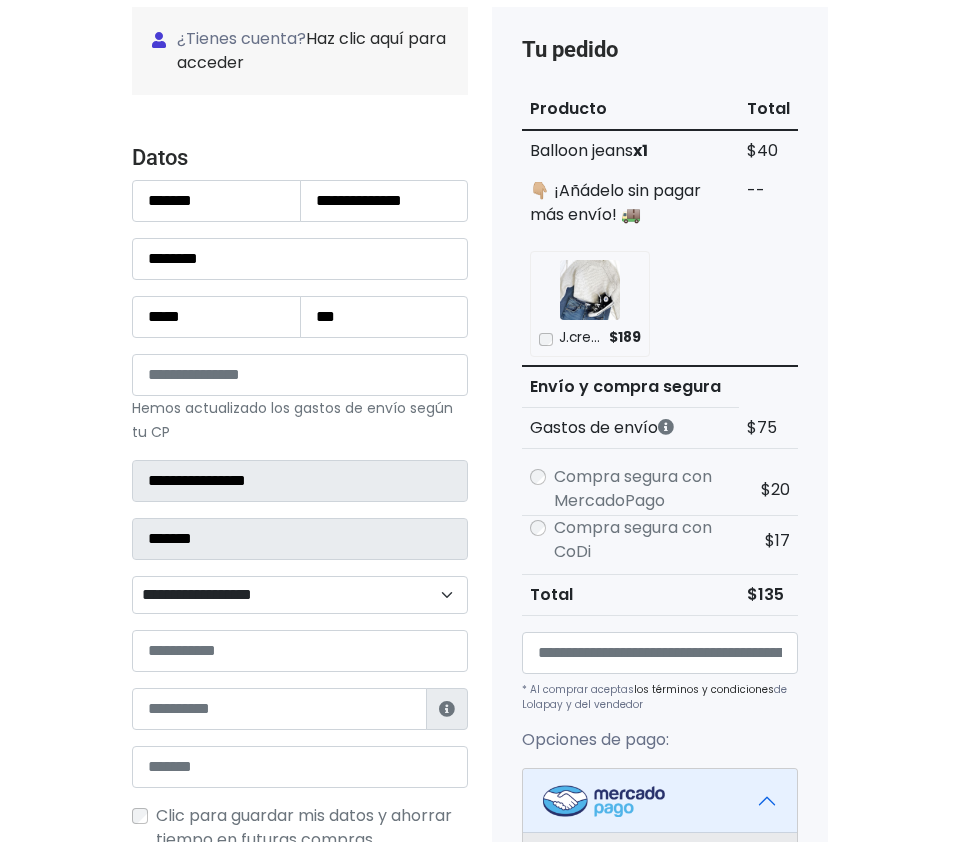 click on "**********" at bounding box center [300, 595] 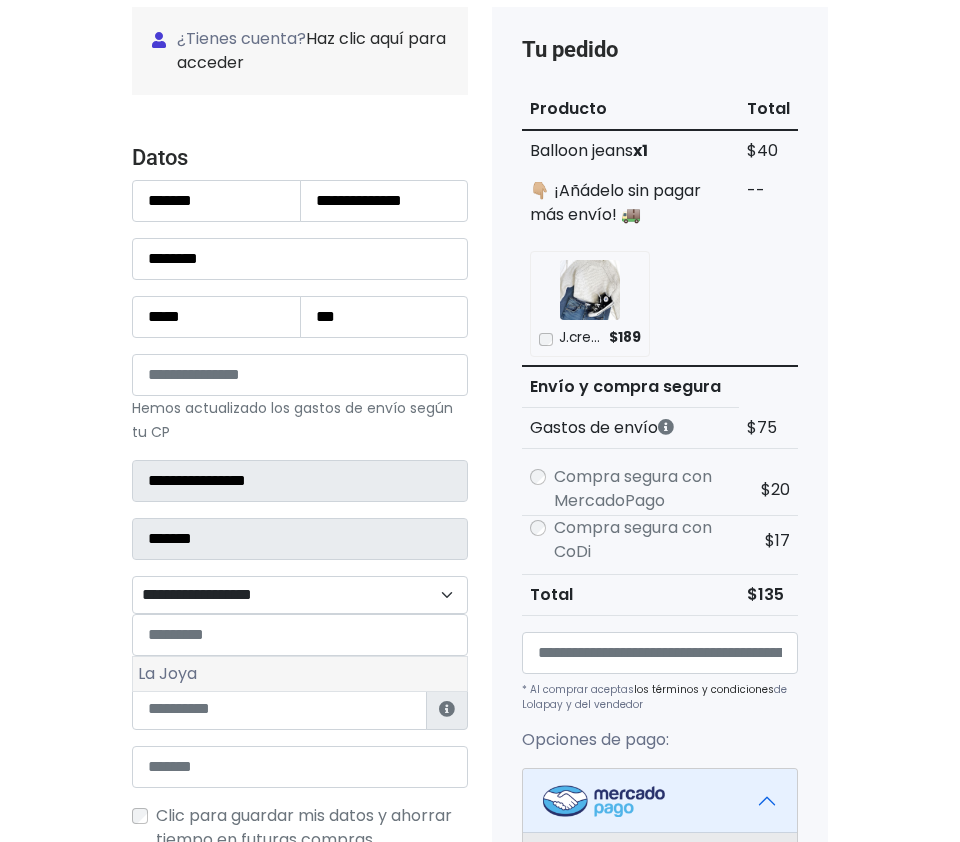 click on "La Joya" at bounding box center [300, 674] 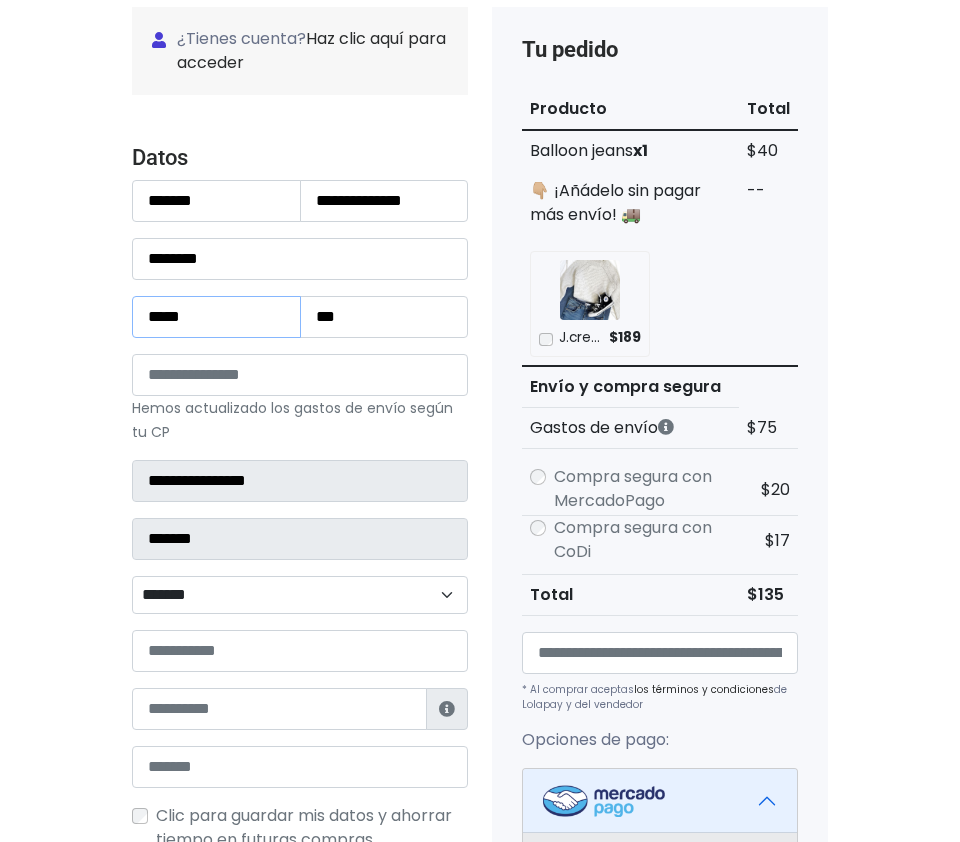 click on "*****" at bounding box center (216, 317) 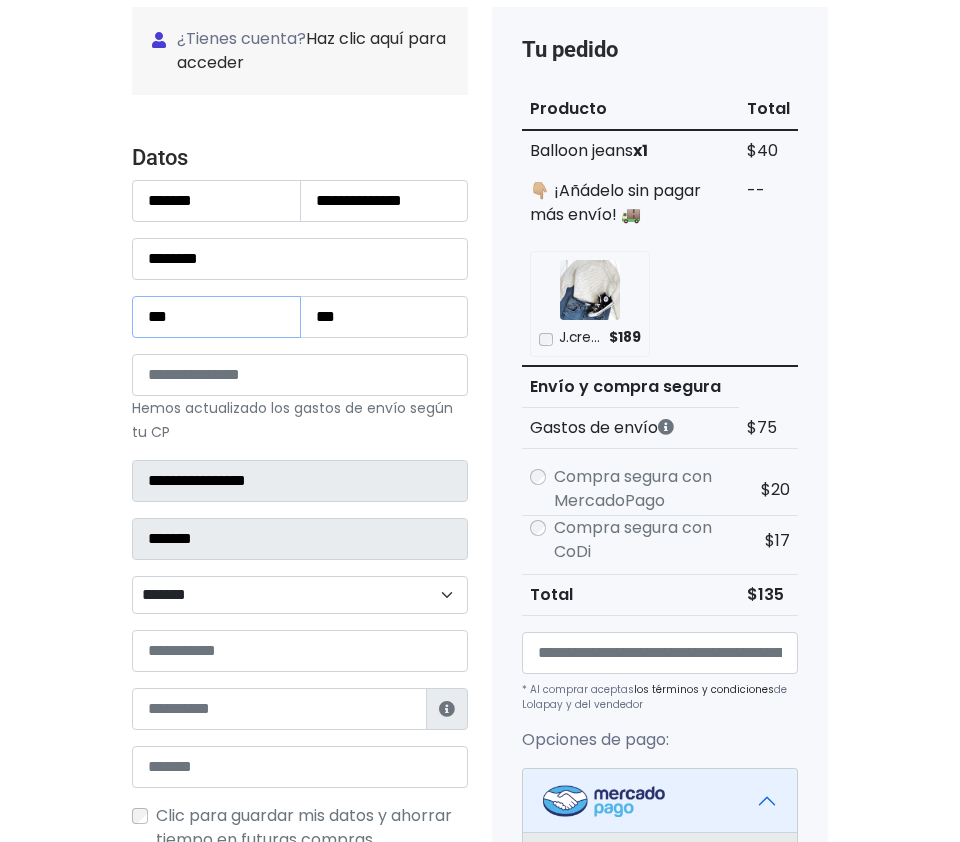 type on "***" 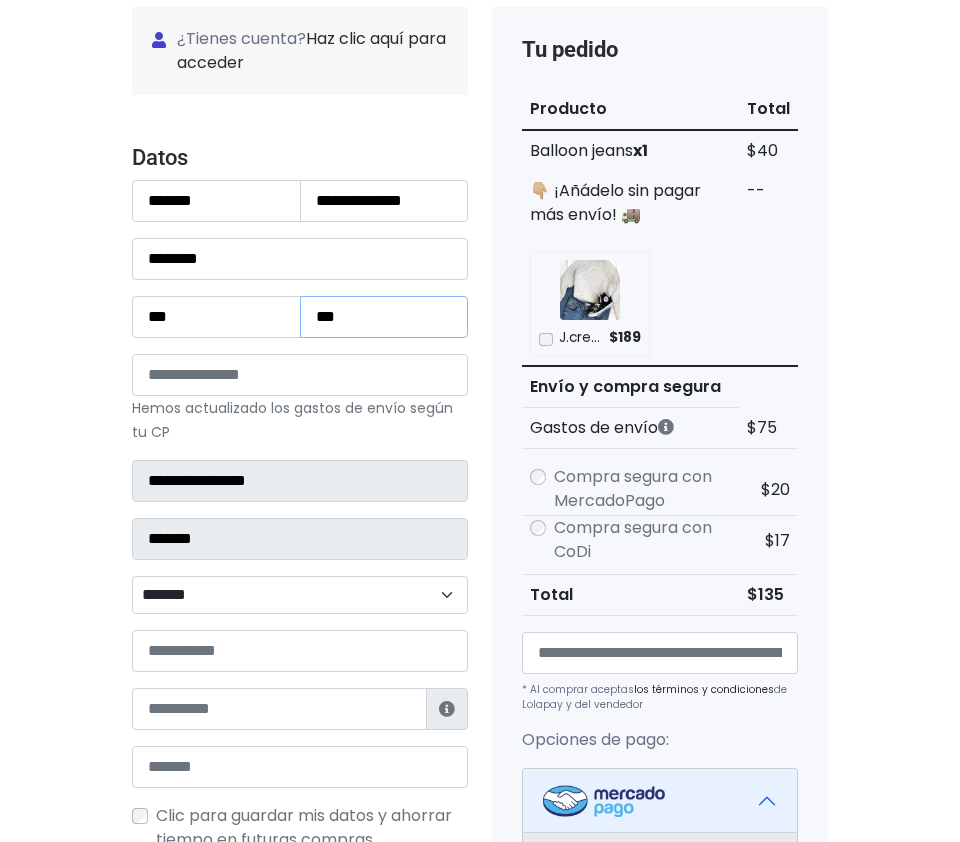click on "***" at bounding box center (384, 317) 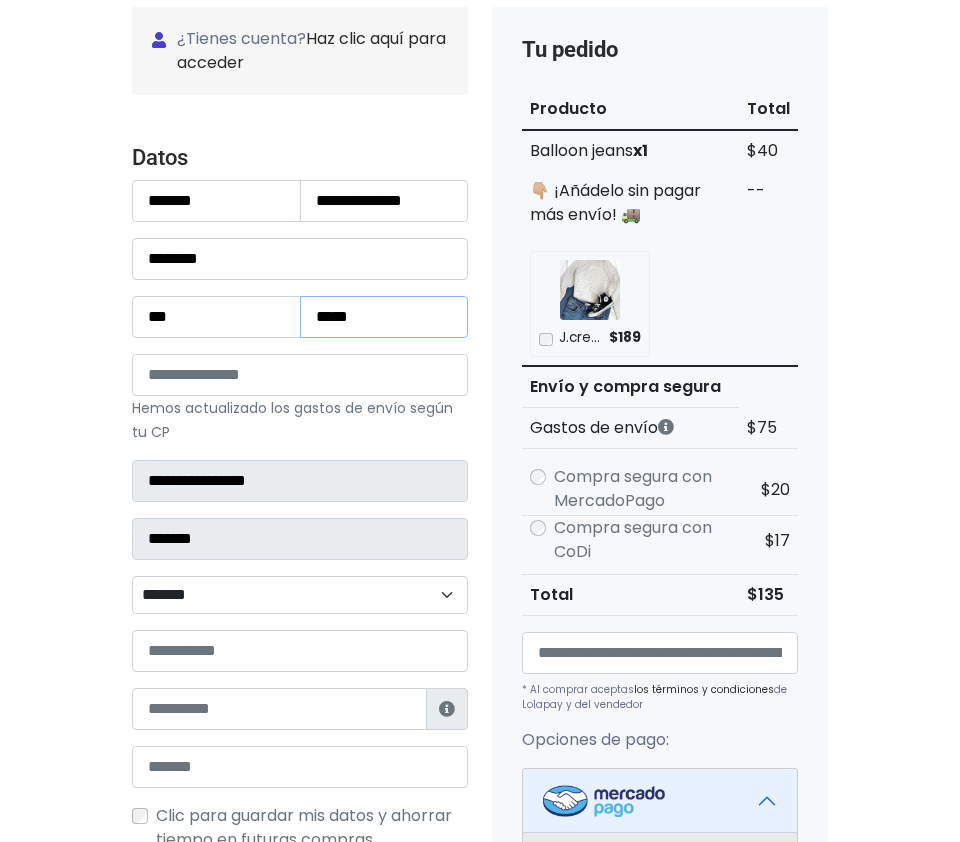 type on "*****" 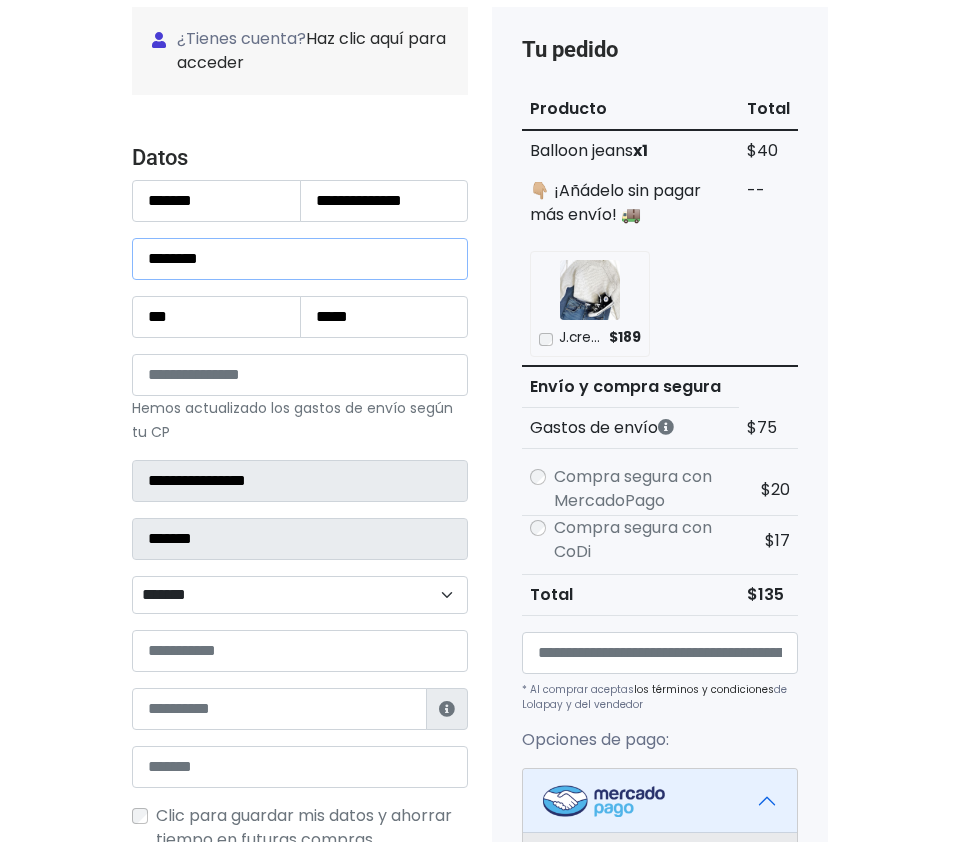 click on "********" at bounding box center (300, 259) 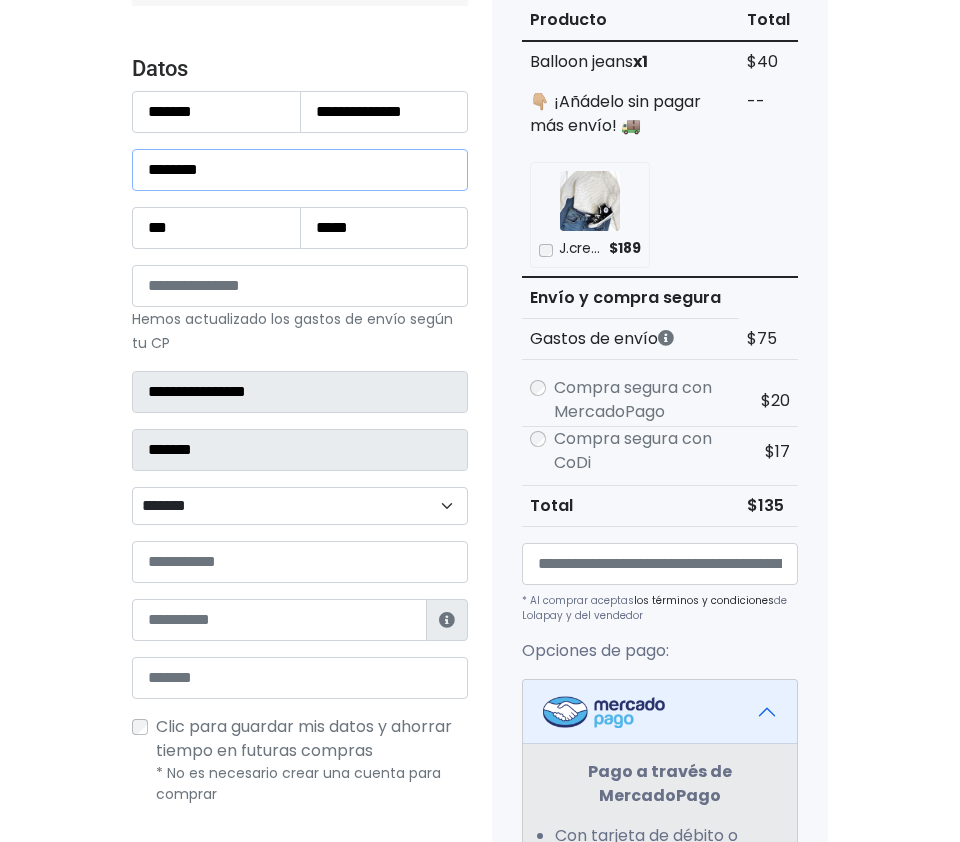 scroll, scrollTop: 325, scrollLeft: 0, axis: vertical 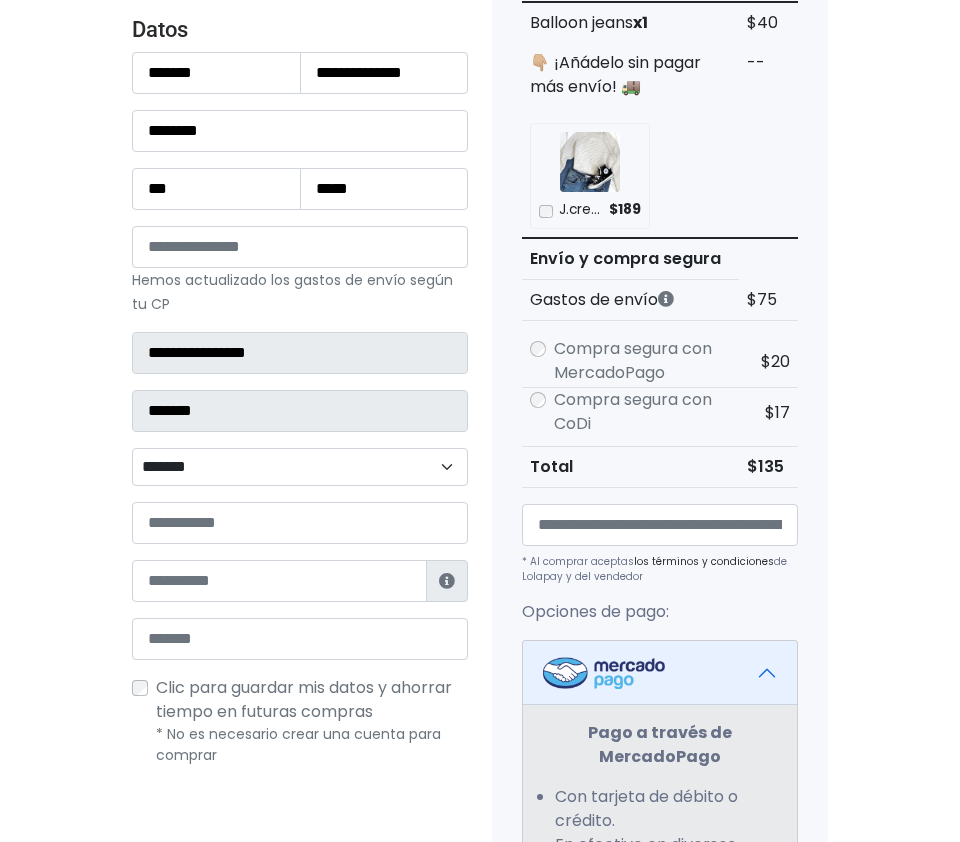 click on "**********" at bounding box center [300, 467] 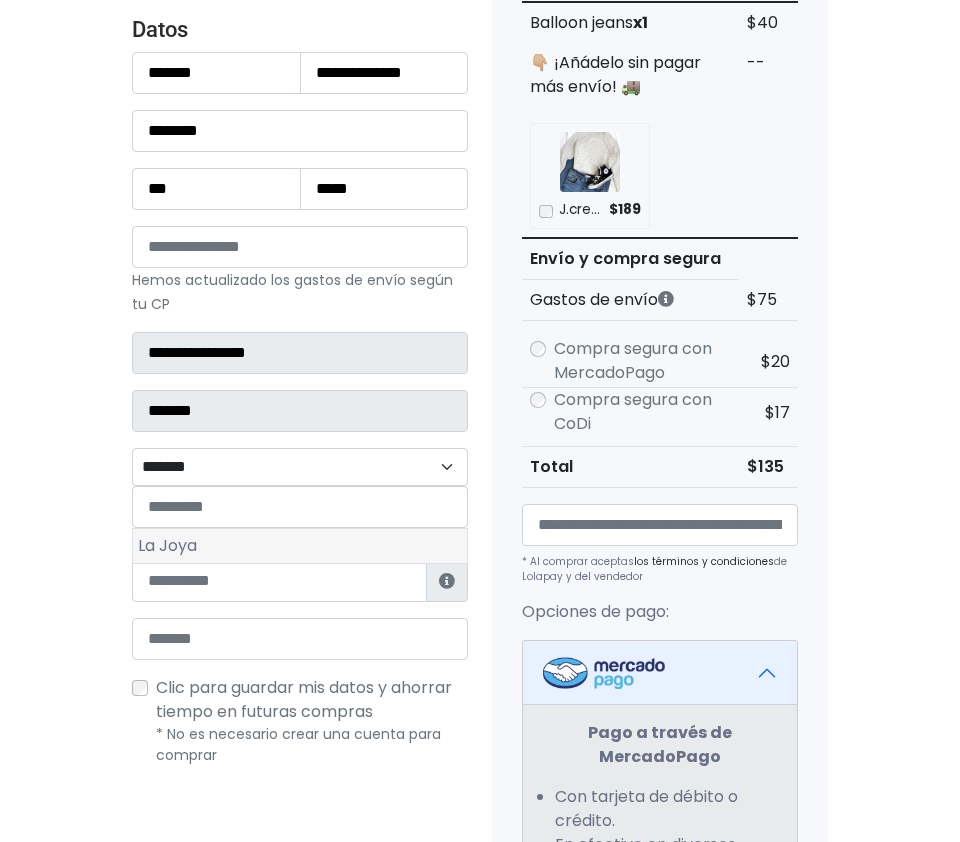 click on "La Joya" at bounding box center [300, 546] 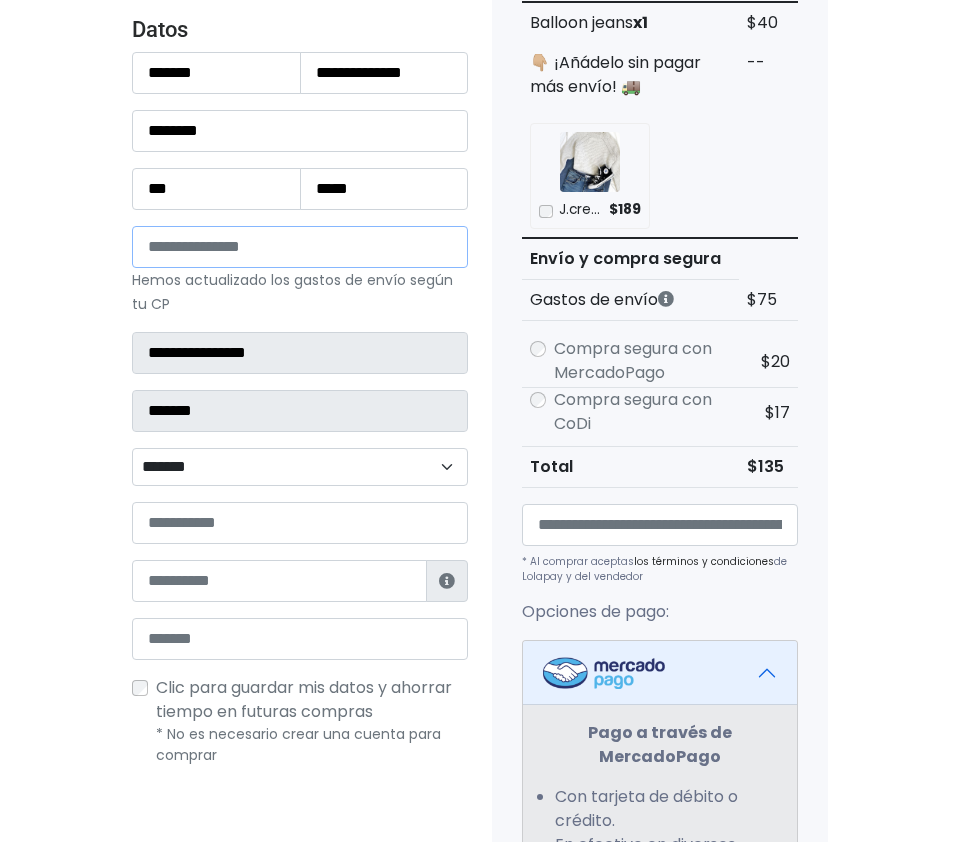 click on "*****" at bounding box center (300, 247) 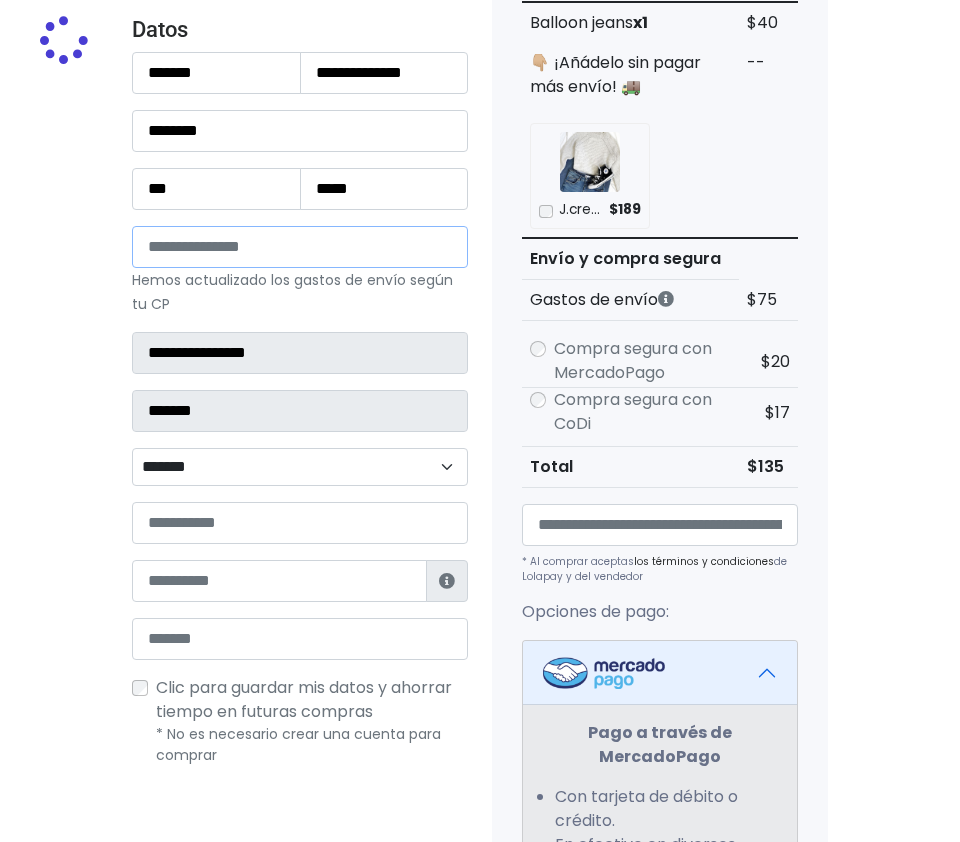 select 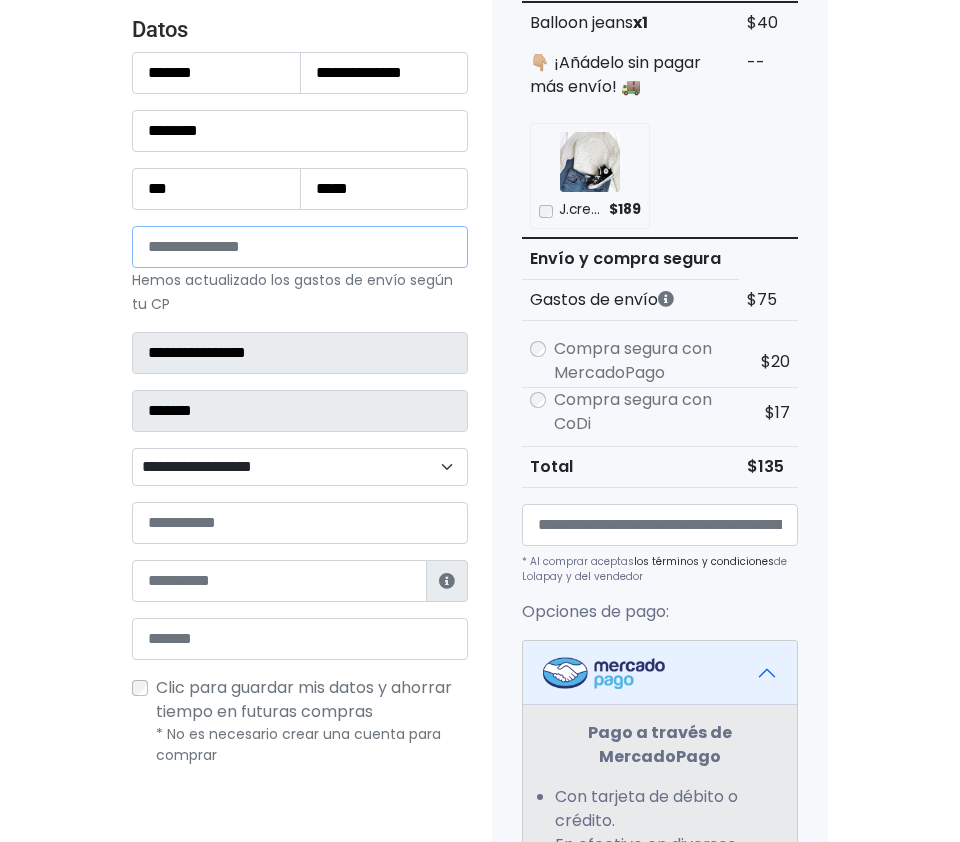 type on "*****" 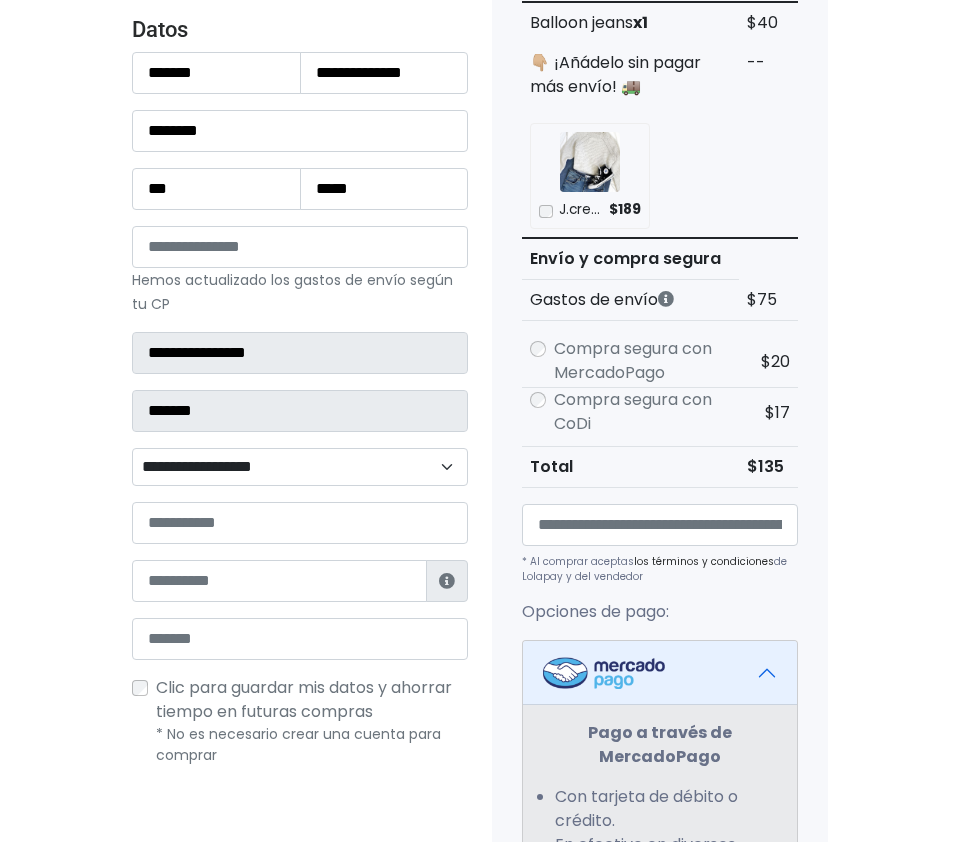 click on "**********" at bounding box center [300, 467] 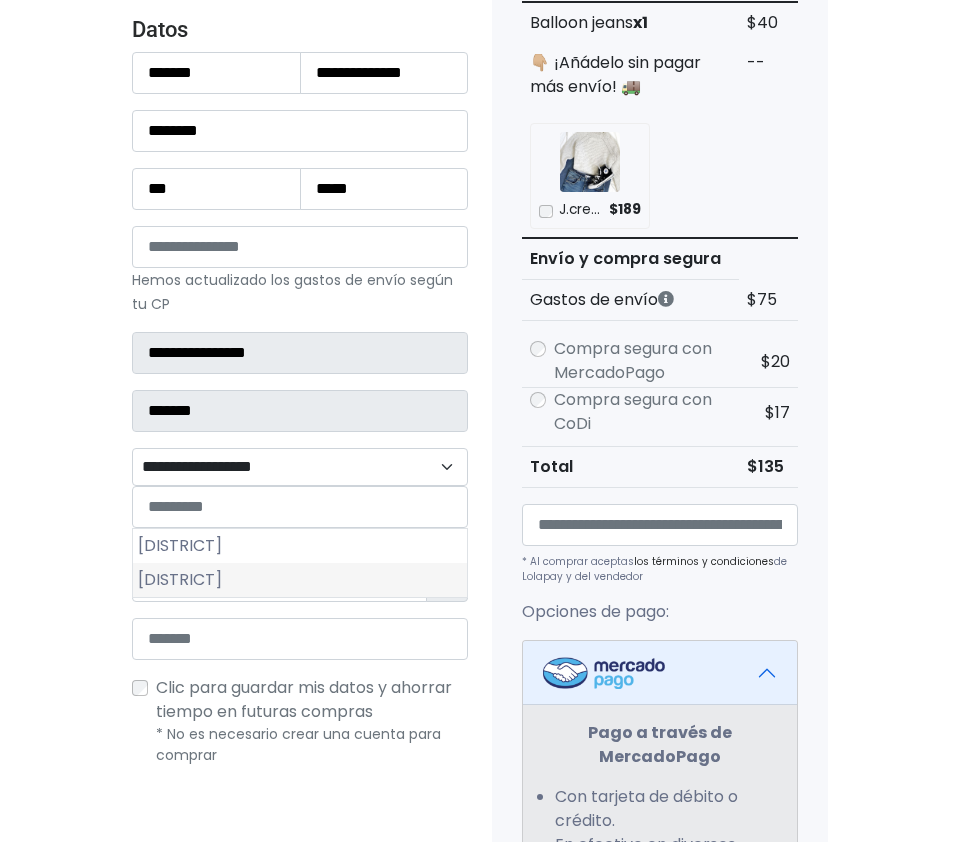 click on "Tlalpan Centro" at bounding box center [300, 580] 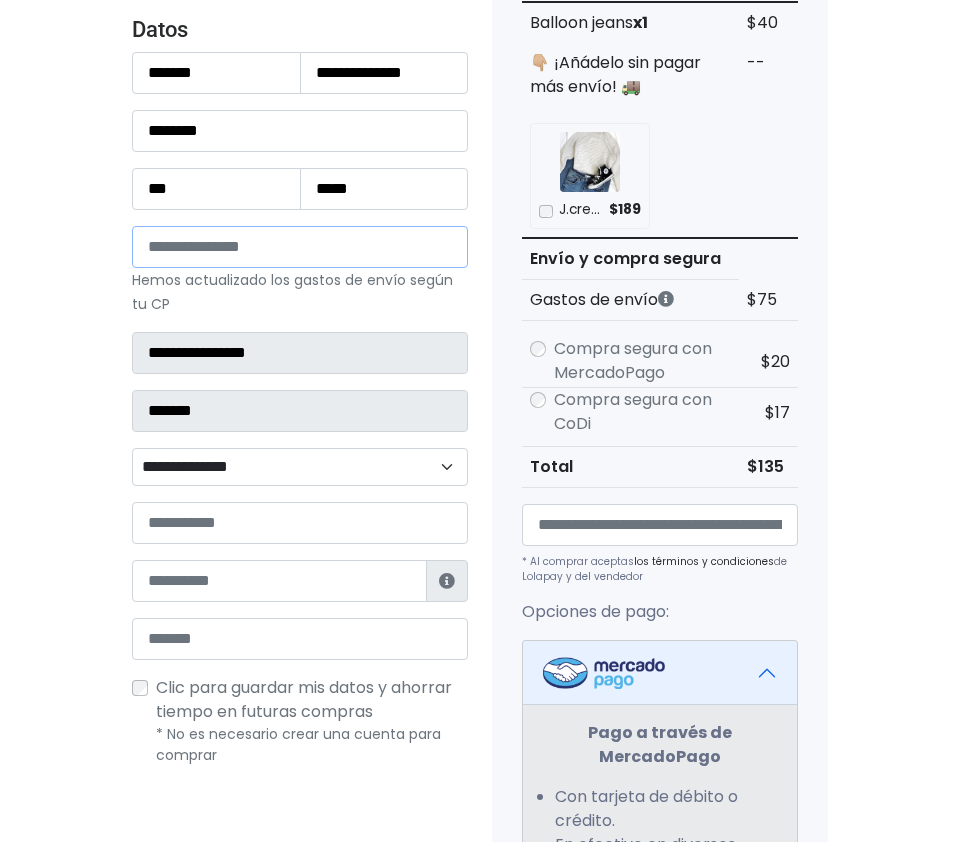 click on "*****" at bounding box center [300, 247] 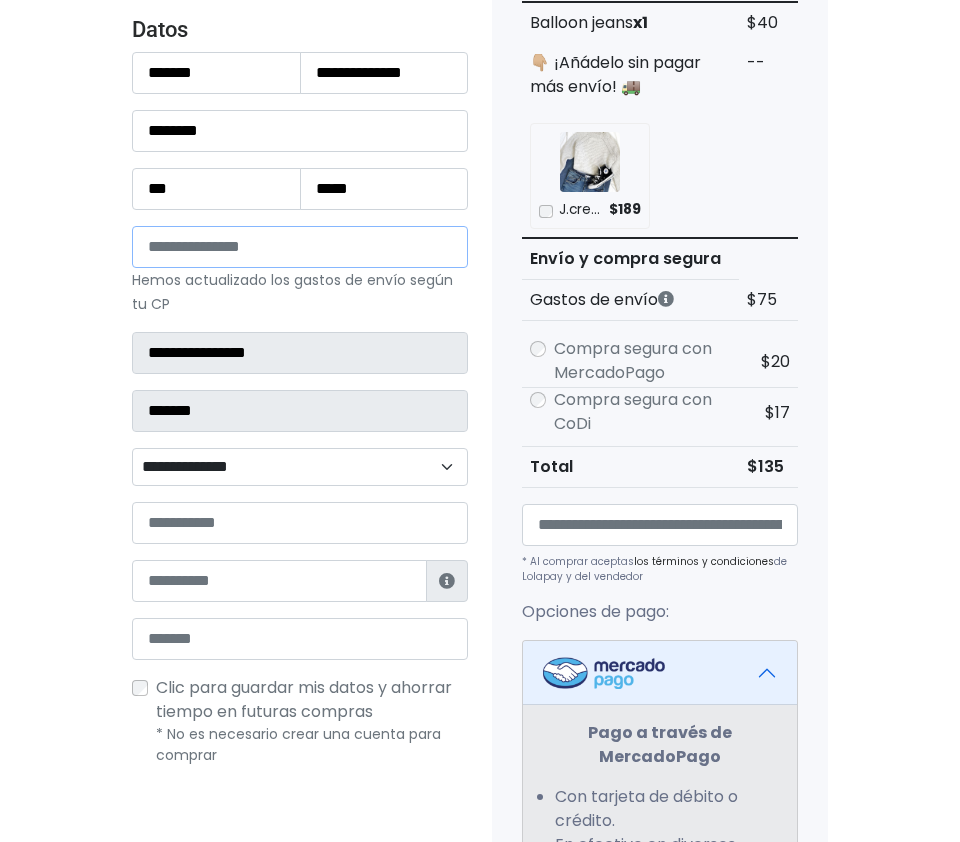 type on "*****" 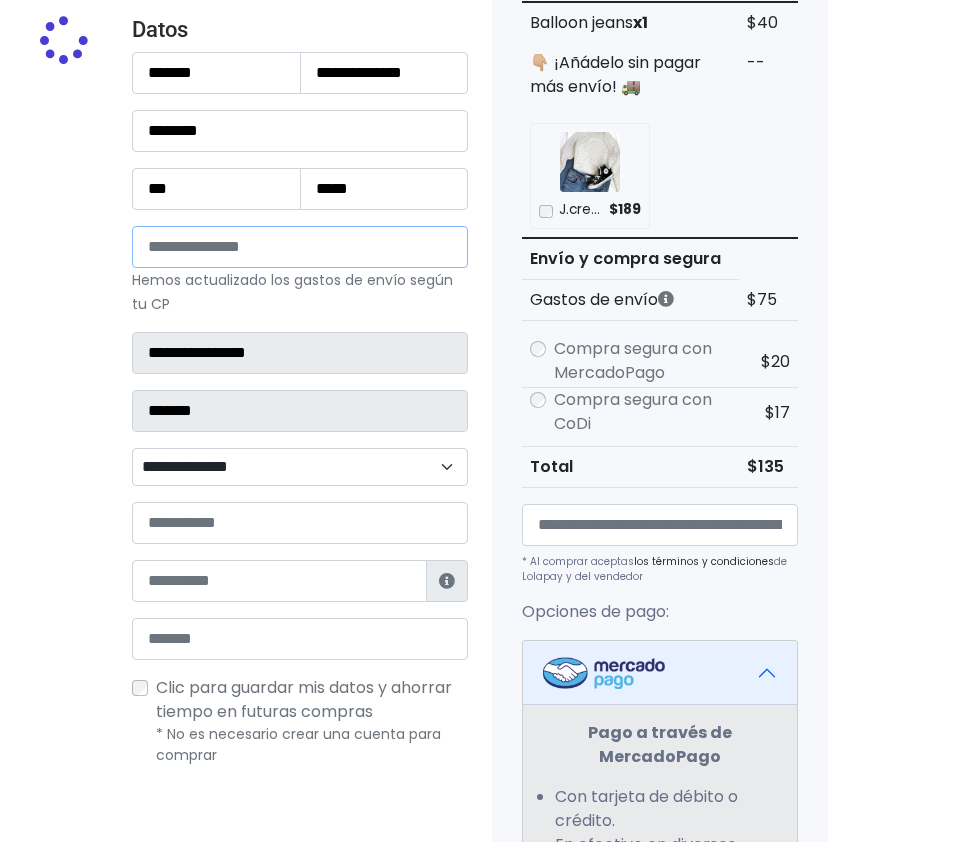 select 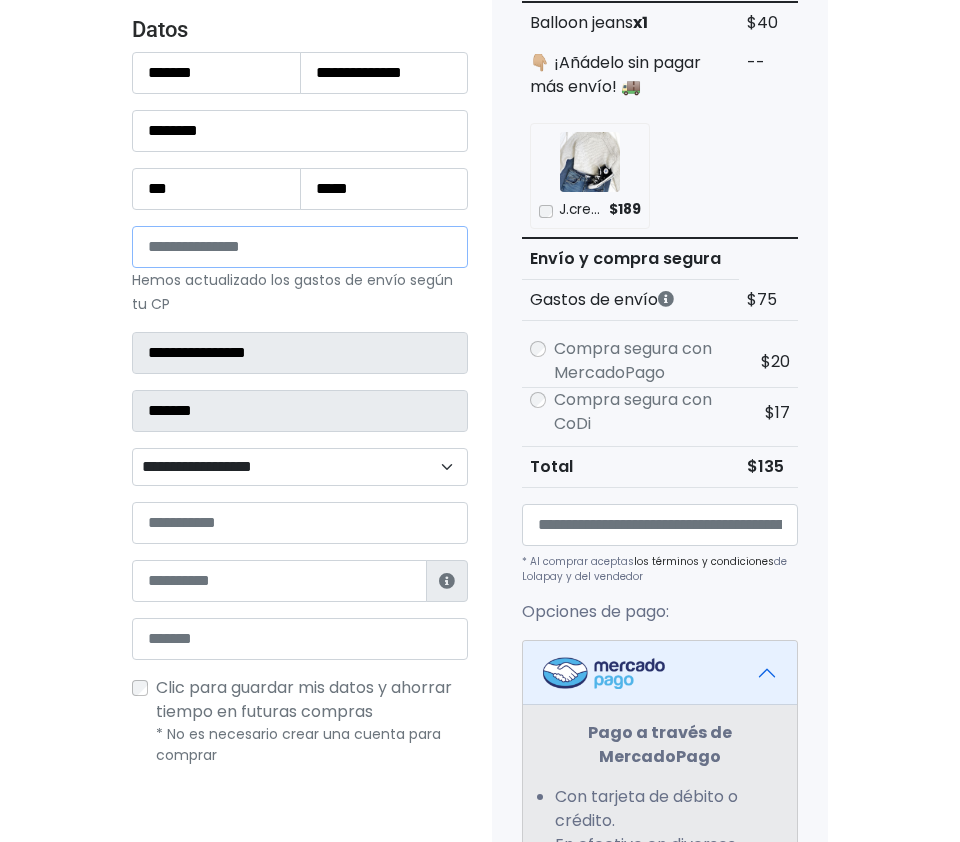 type on "*****" 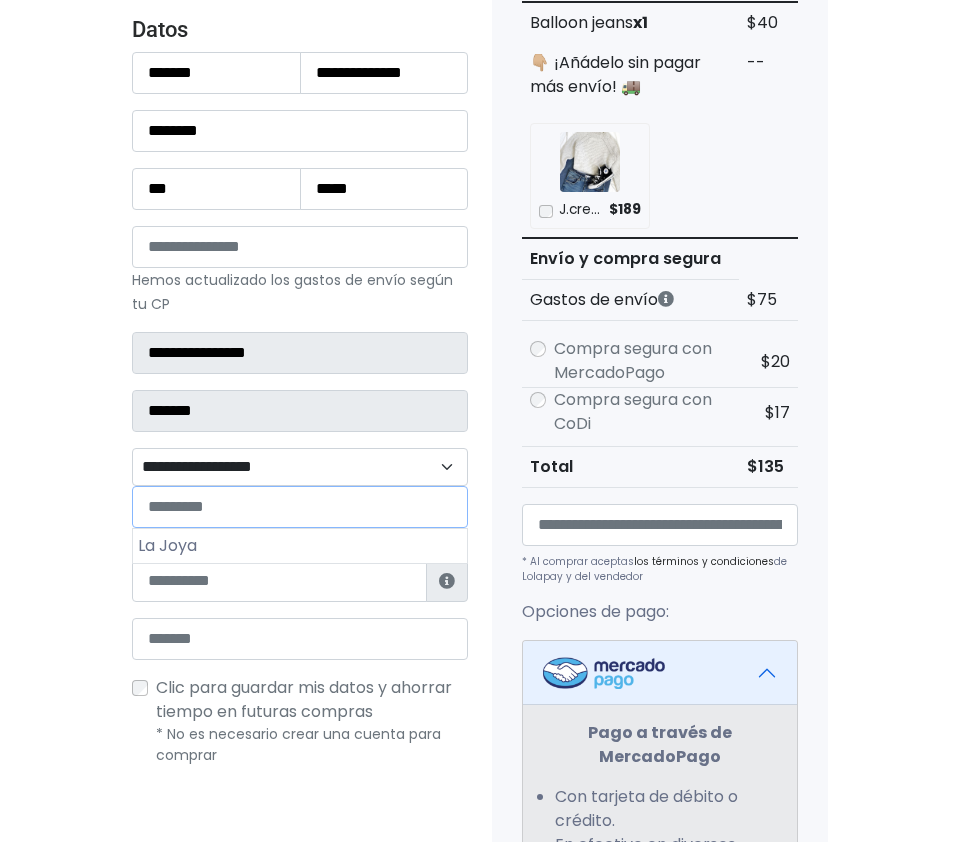 click on "**********" at bounding box center [300, 467] 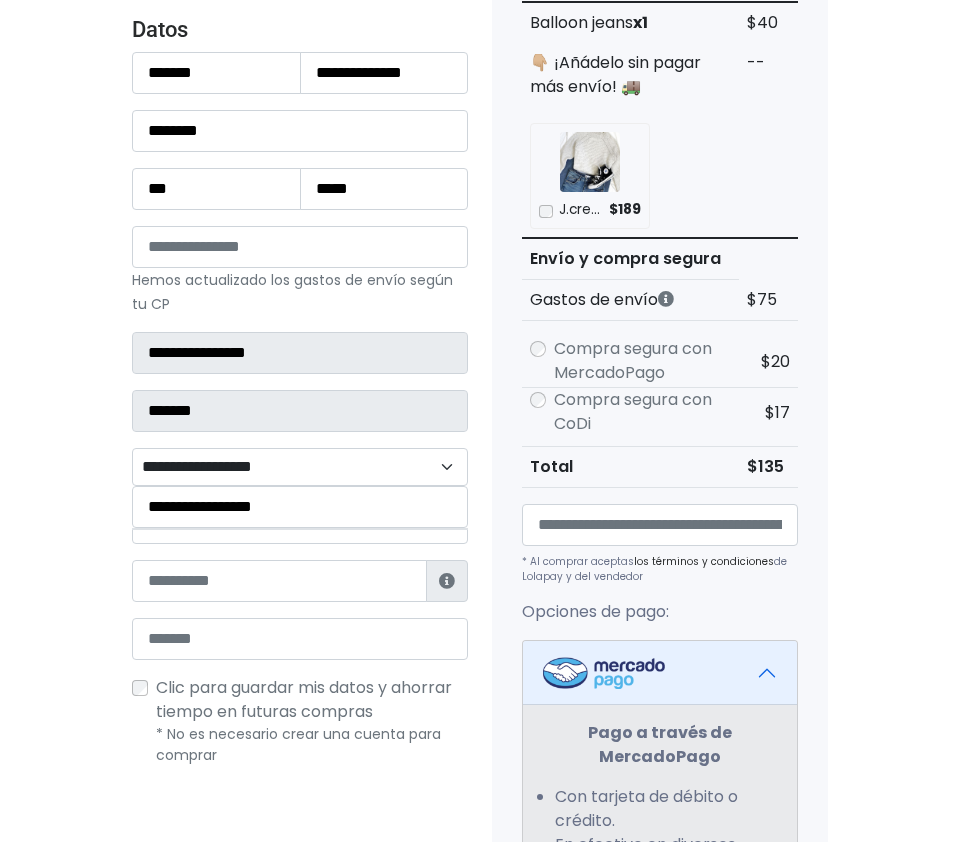 click on "Tienda de SaldeCielo
Checkout
¿Tienes cuenta?
Haz clic aquí para acceder
¿Olvidaste tu contraseña? Entrar" at bounding box center [480, 698] 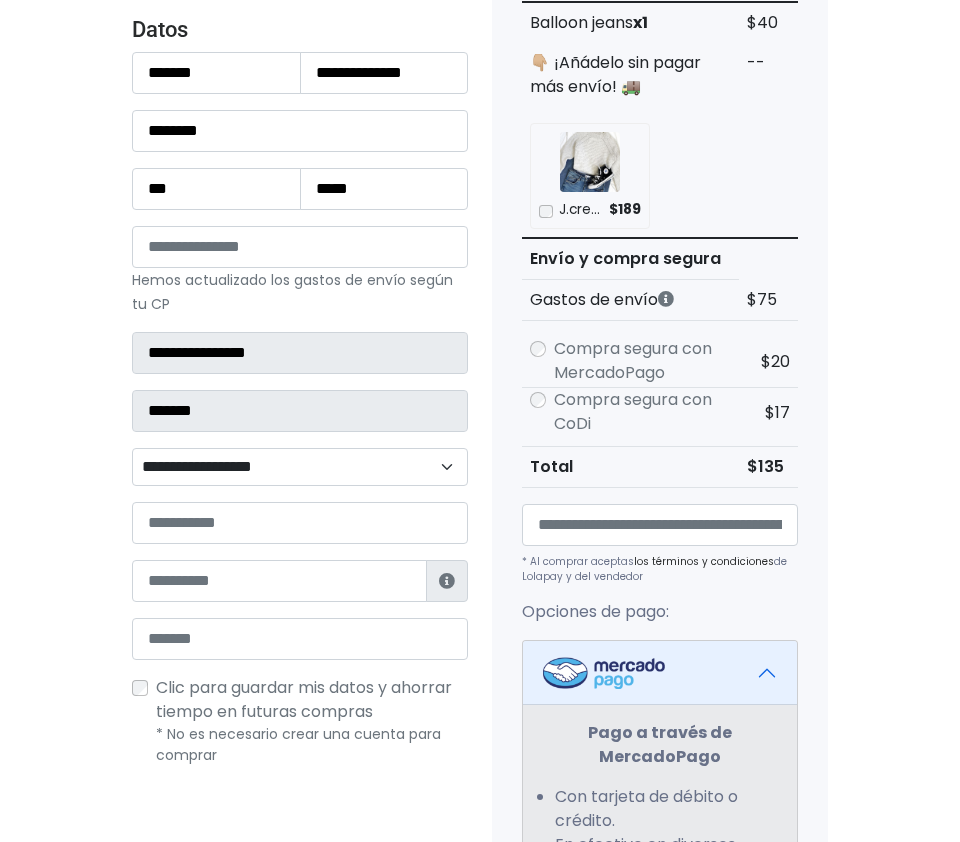 click on "**********" at bounding box center (300, 467) 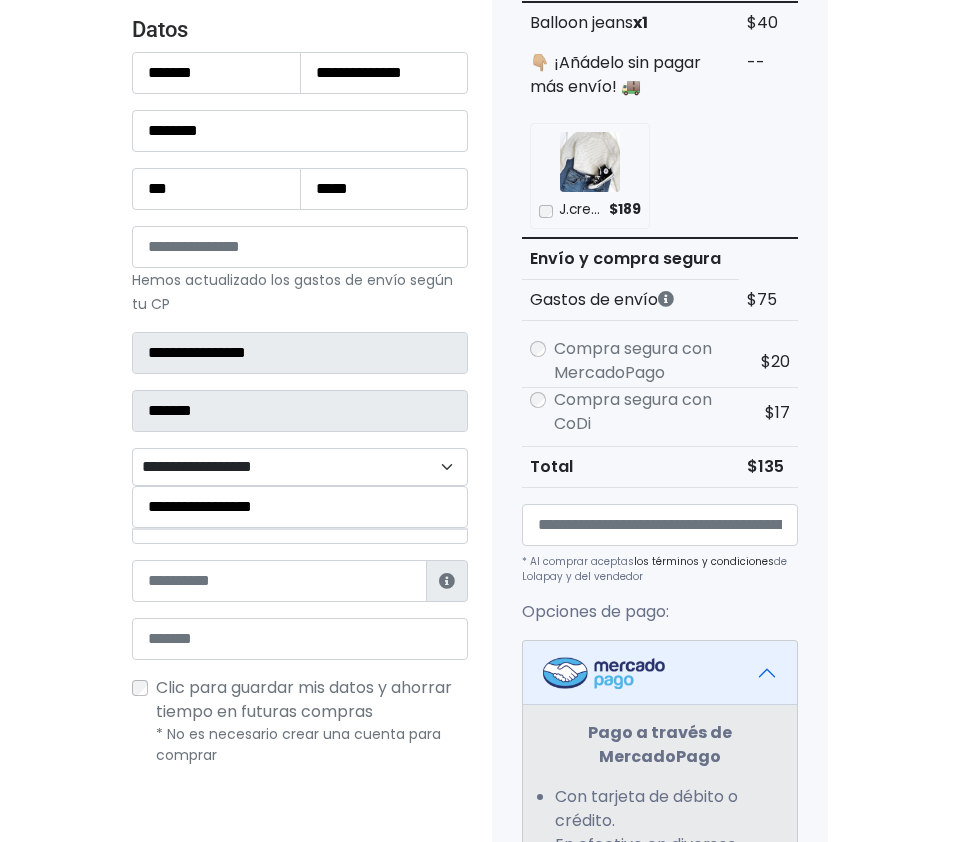 click on "Tienda de SaldeCielo
Checkout
¿Tienes cuenta?
Haz clic aquí para acceder
¿Olvidaste tu contraseña? Entrar" at bounding box center [480, 698] 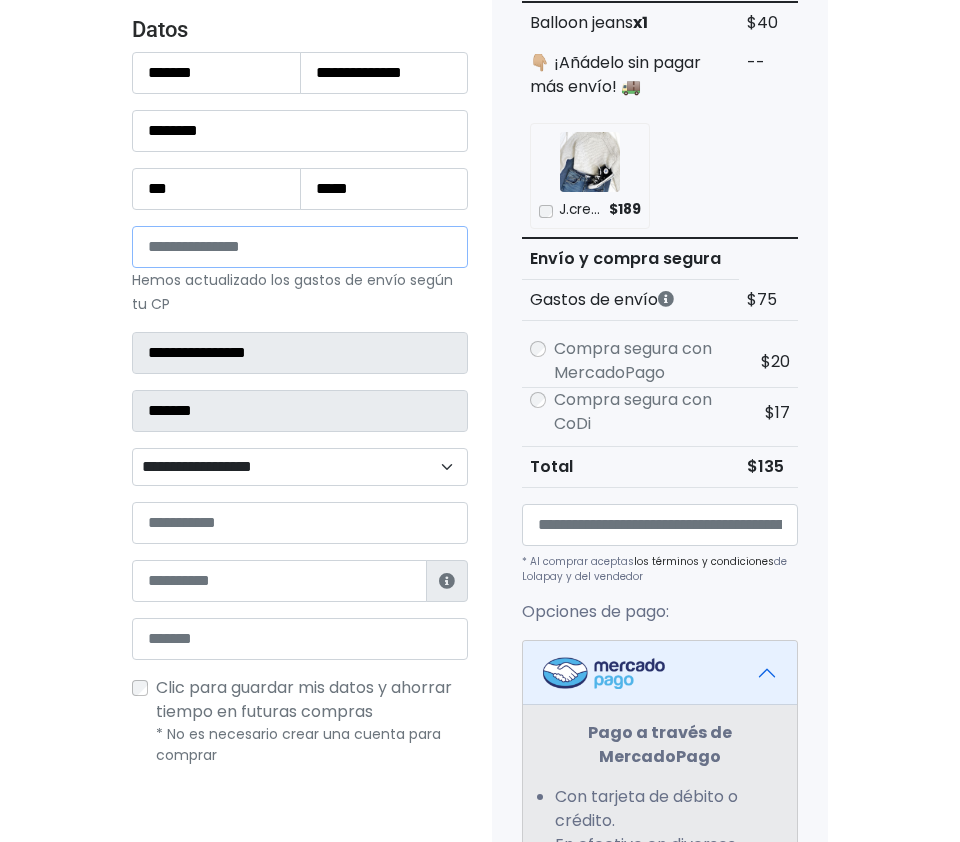 click on "*****" at bounding box center [300, 247] 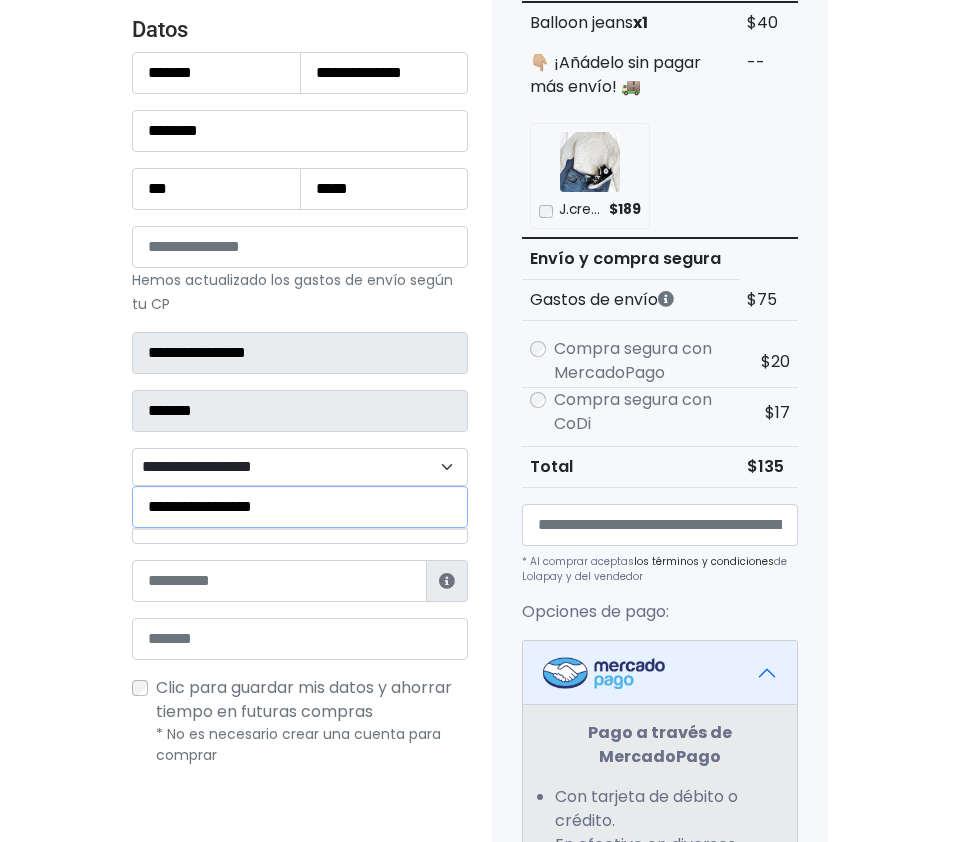 click on "**********" at bounding box center (300, 467) 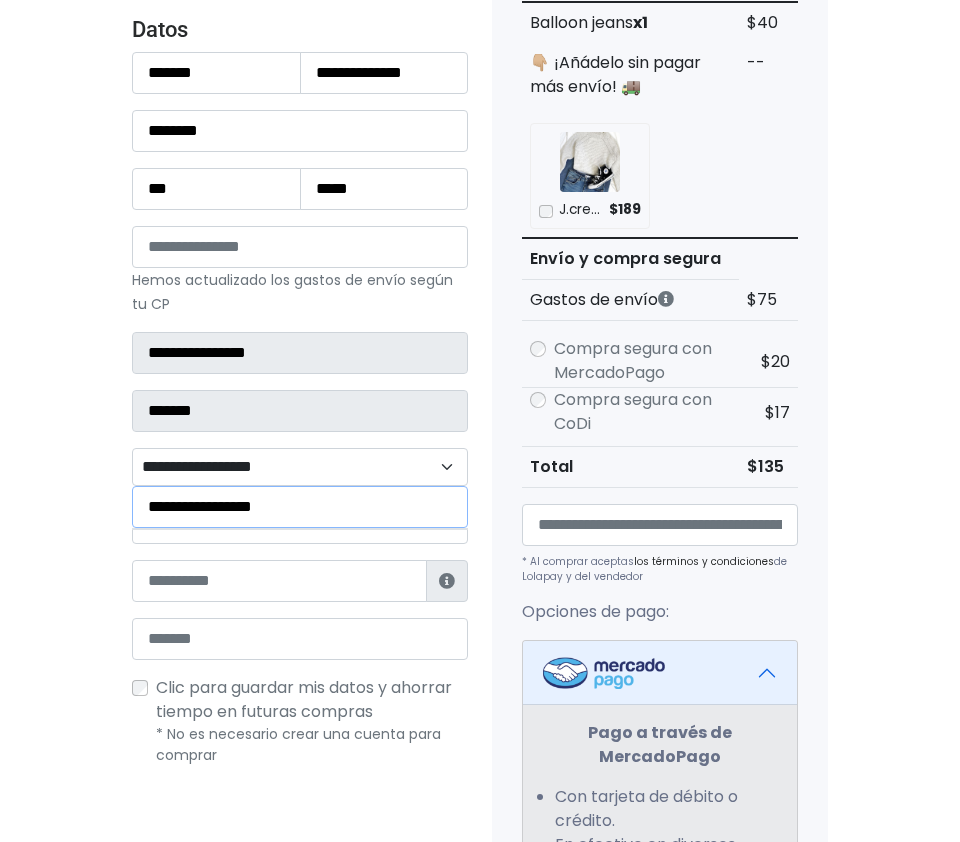 click on "**********" at bounding box center [300, 507] 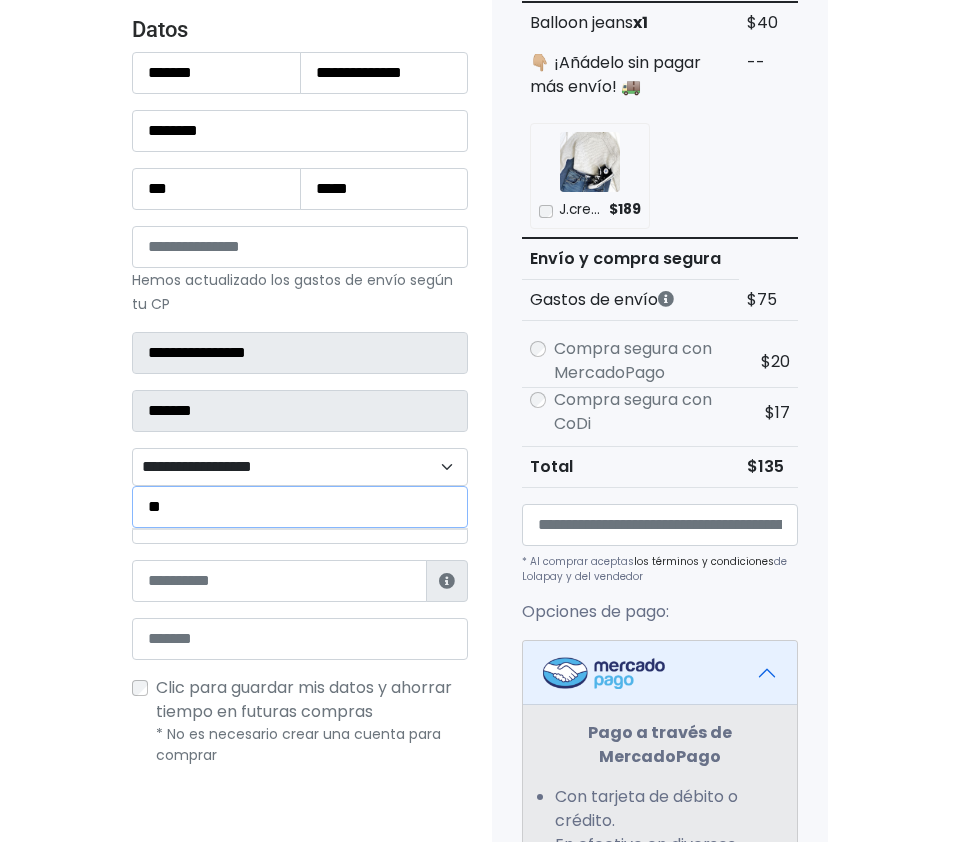 type on "*" 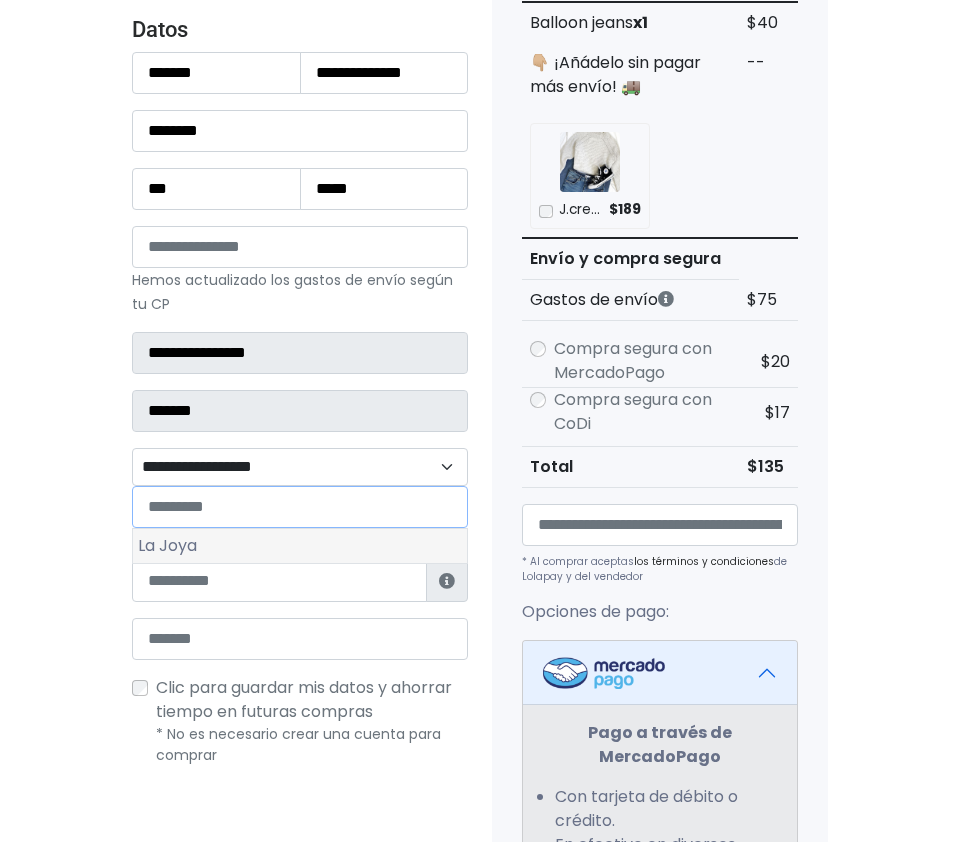 type 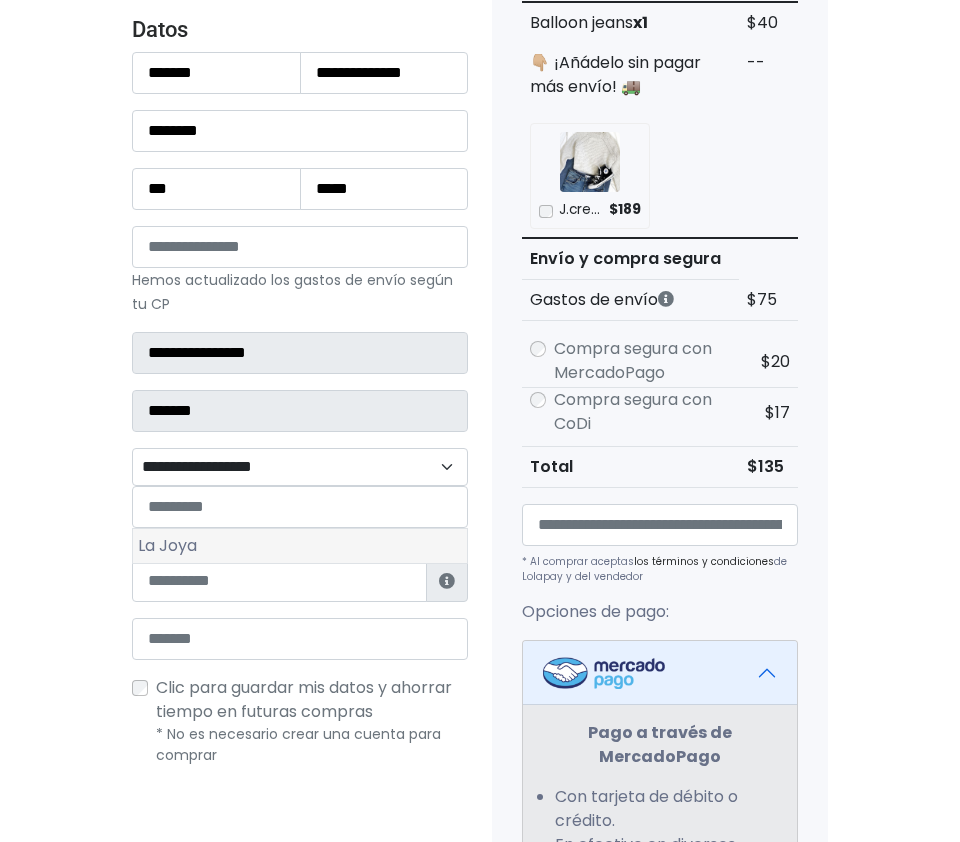 click on "La Joya" at bounding box center [300, 546] 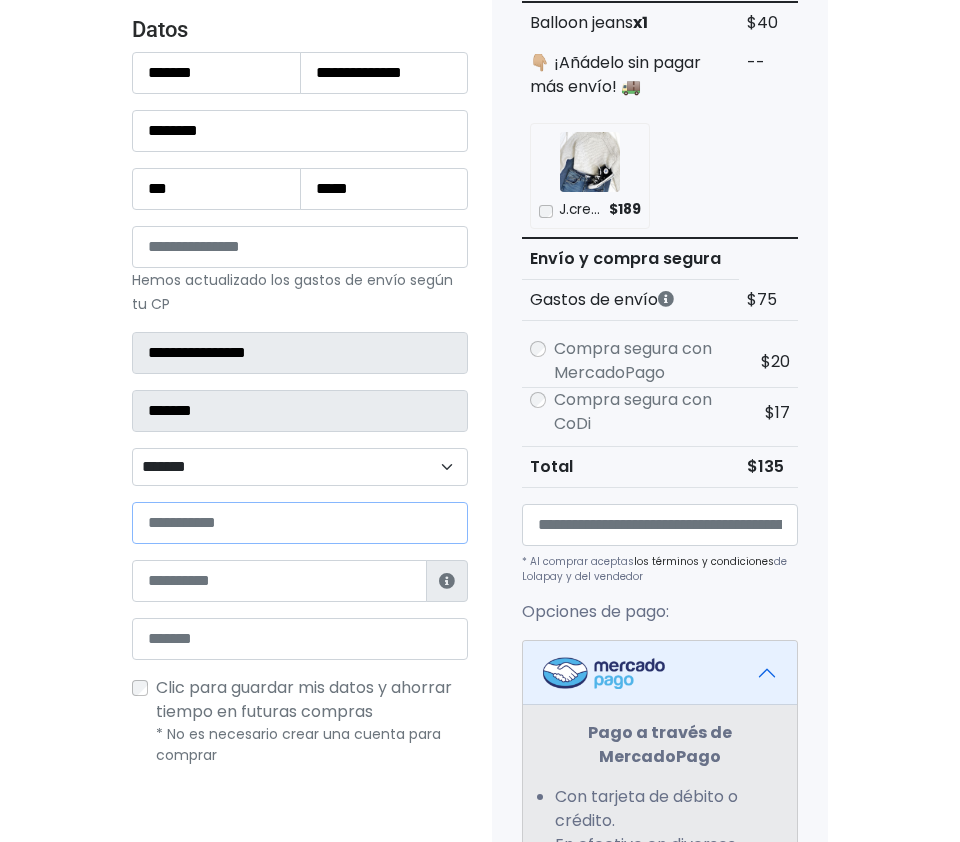 click at bounding box center (300, 523) 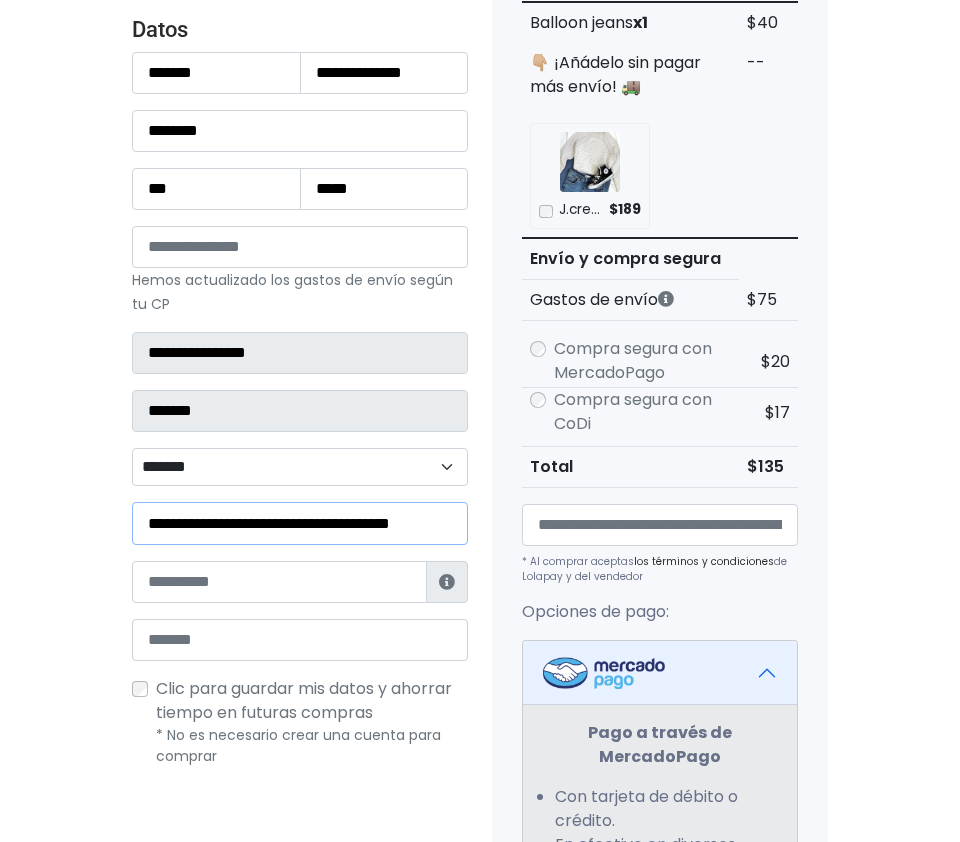 scroll, scrollTop: 0, scrollLeft: 60, axis: horizontal 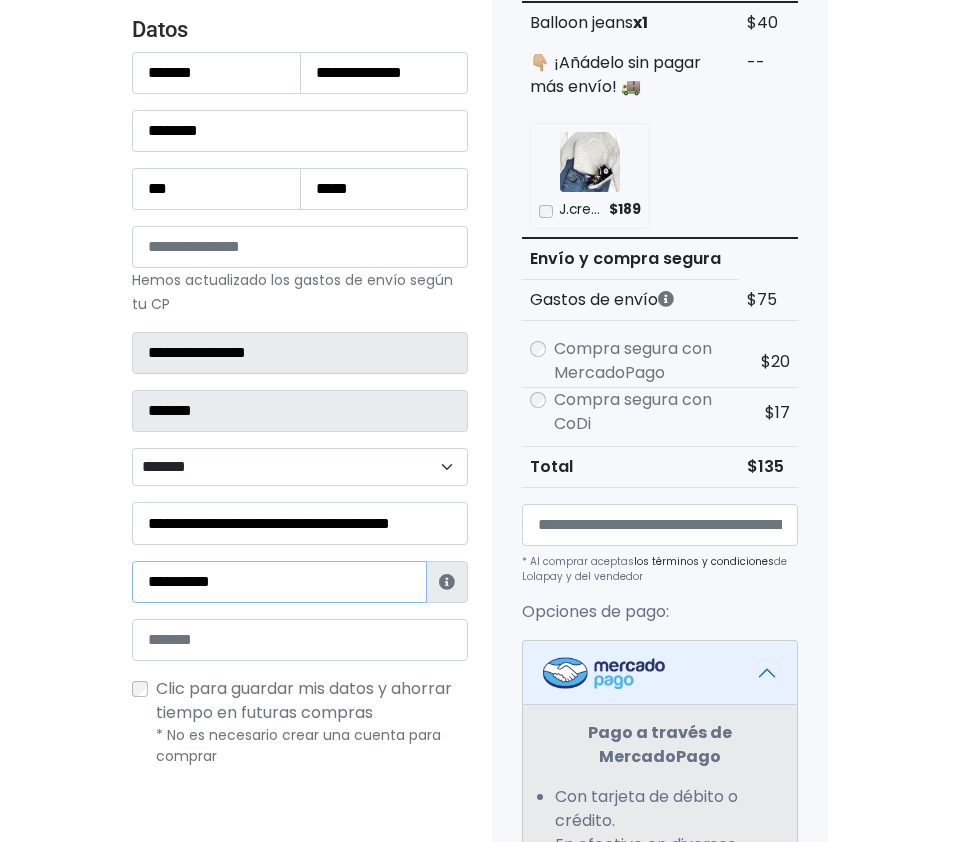 type on "**********" 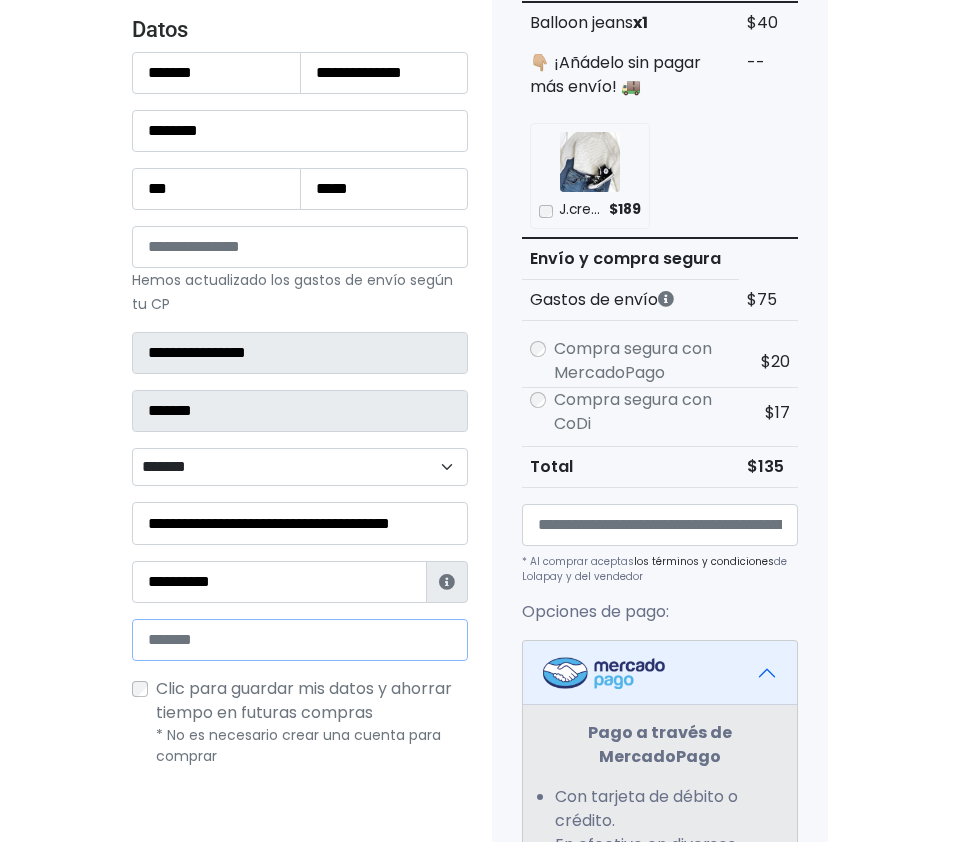 click at bounding box center [300, 640] 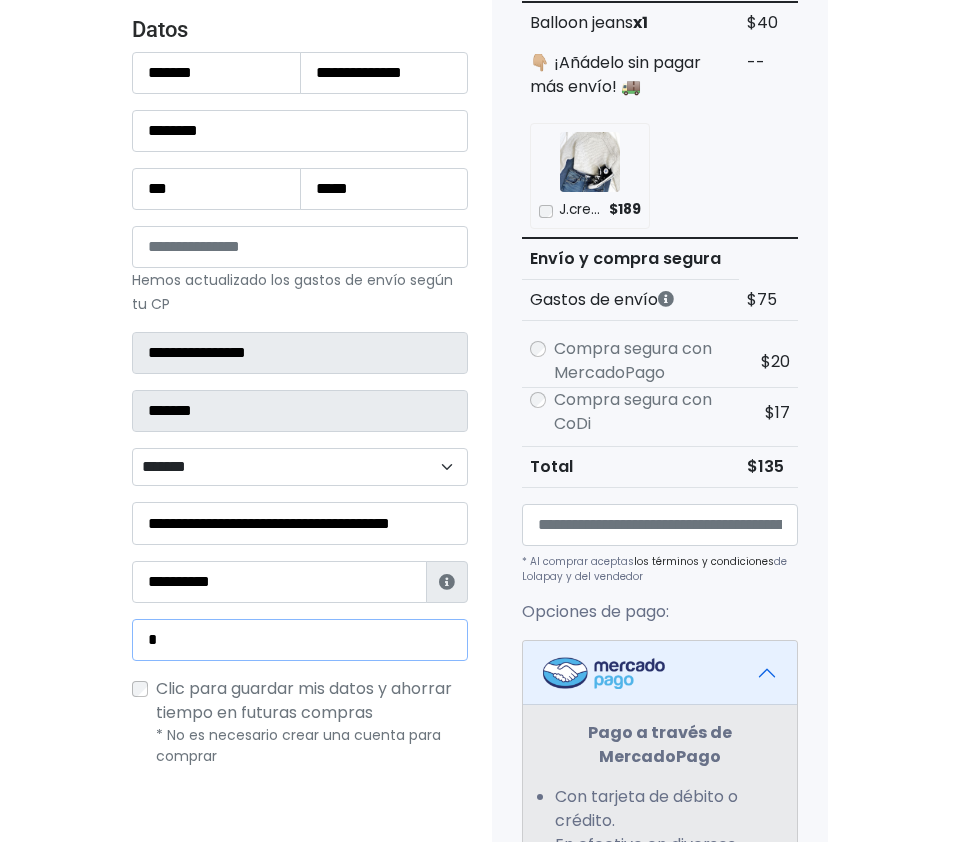 type on "**********" 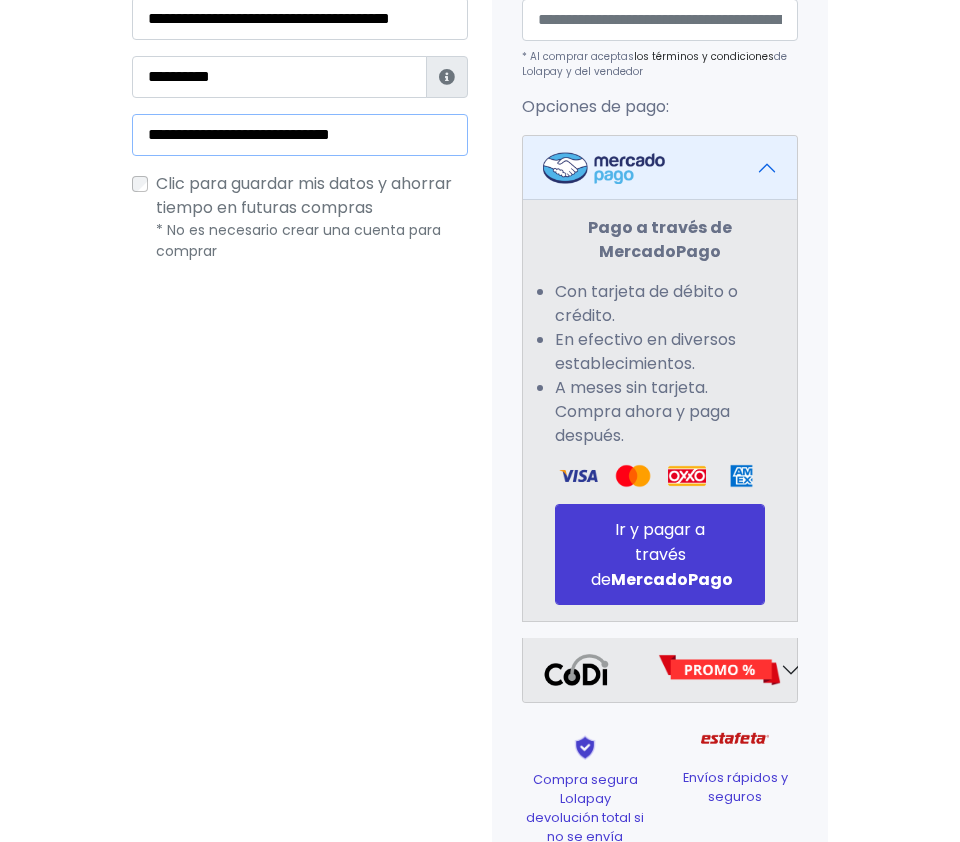 scroll, scrollTop: 832, scrollLeft: 0, axis: vertical 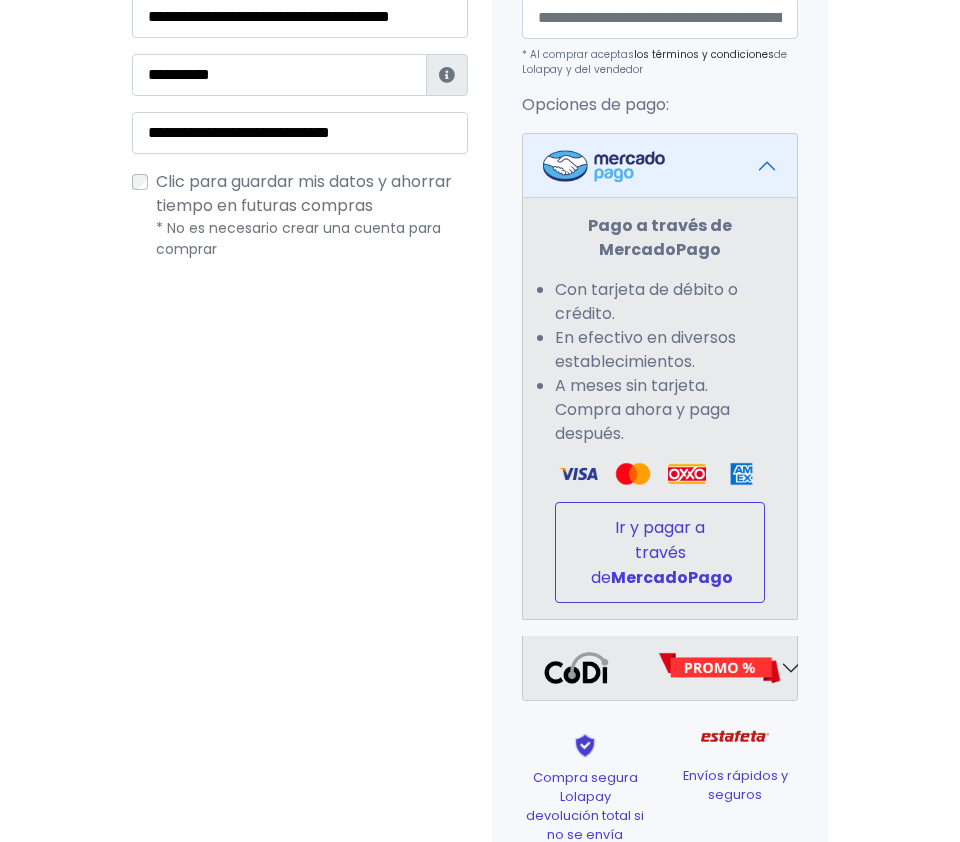 click on "Ir y pagar a través de  MercadoPago" at bounding box center (660, 552) 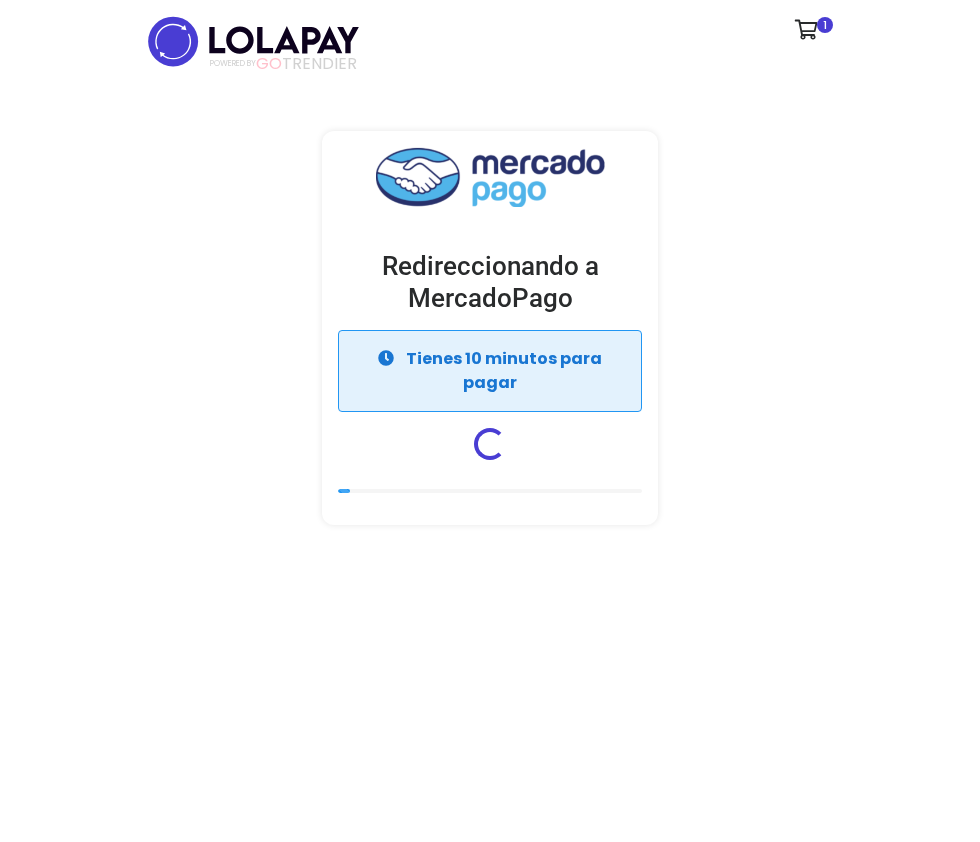 scroll, scrollTop: 0, scrollLeft: 0, axis: both 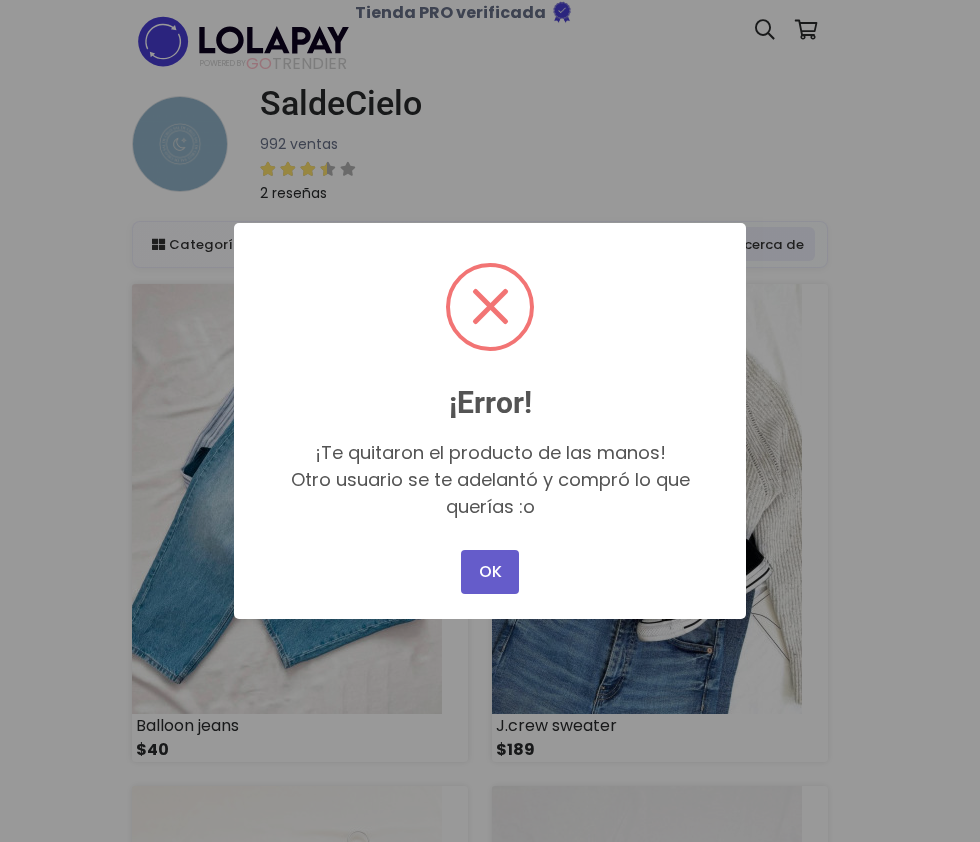 click on "OK" at bounding box center [490, 572] 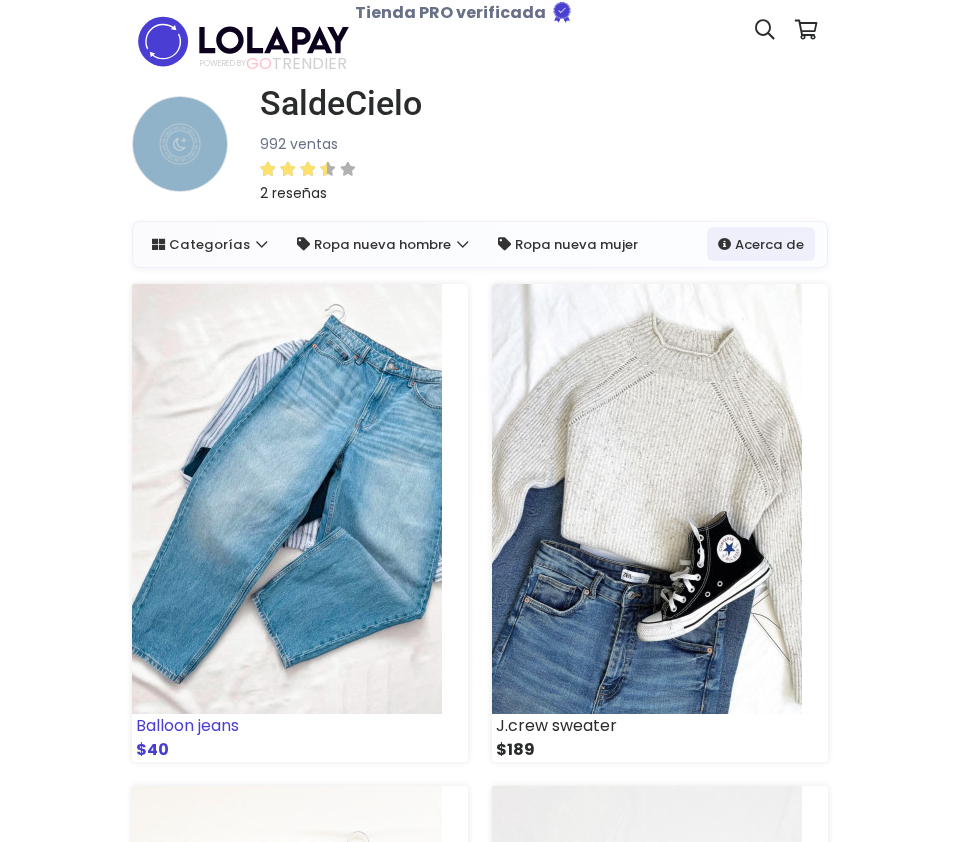 click at bounding box center [287, 499] 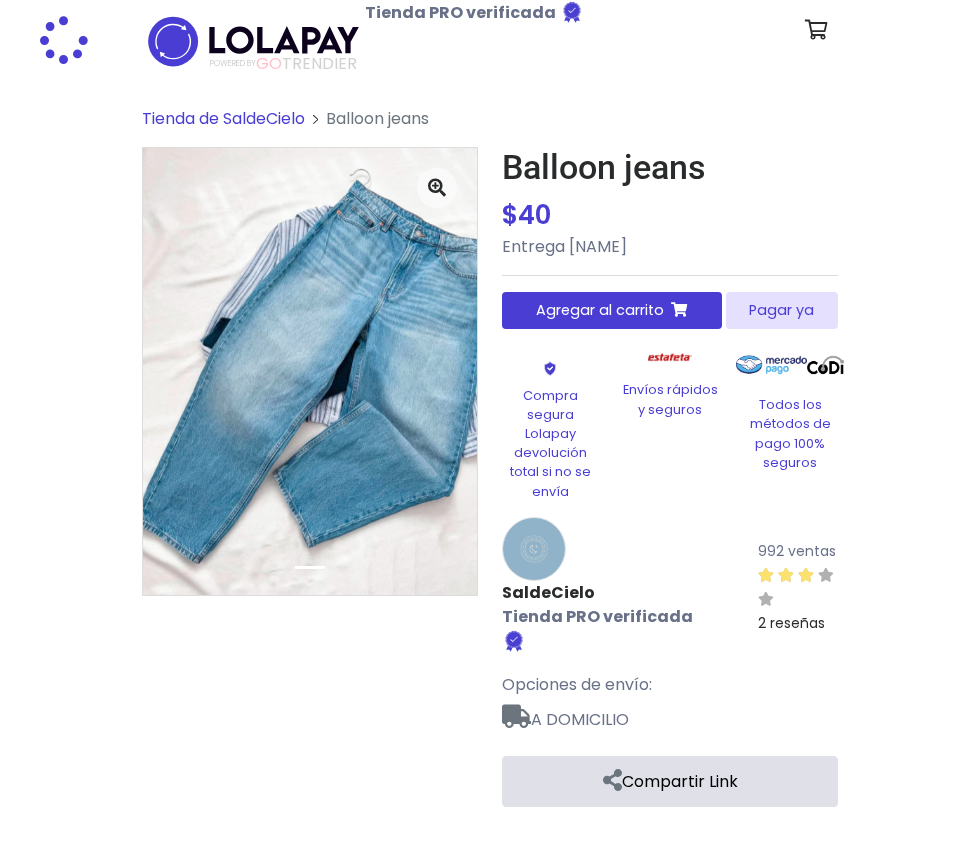 scroll, scrollTop: 0, scrollLeft: 0, axis: both 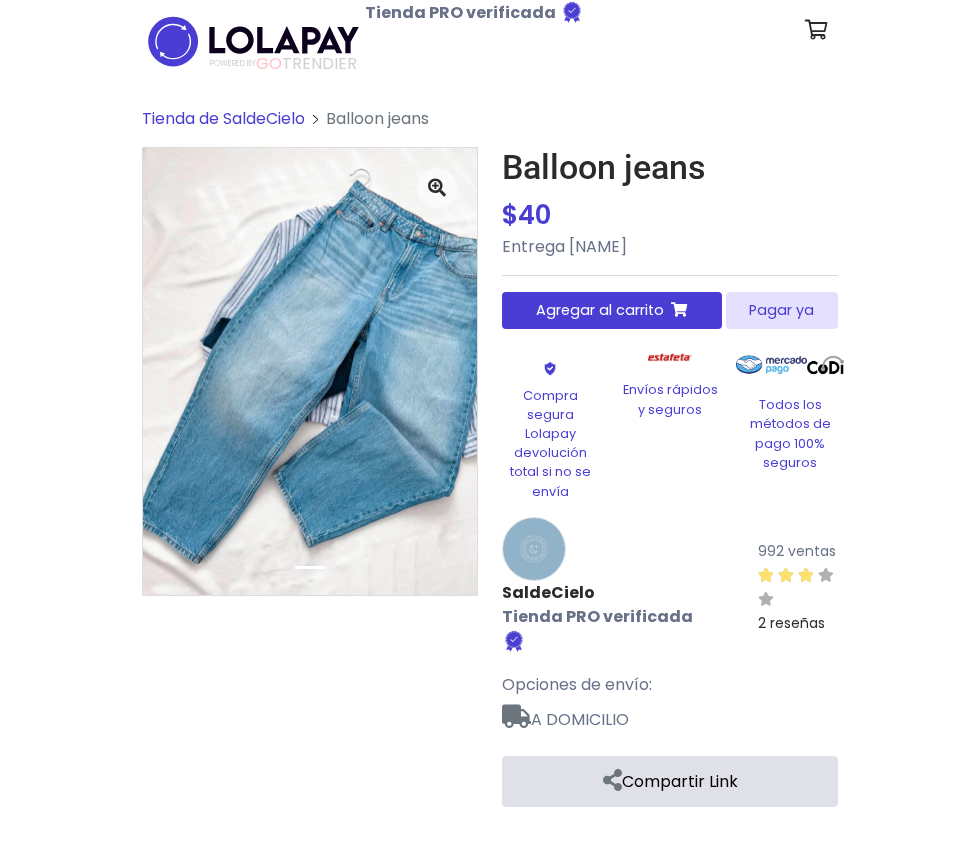 click on "Pagar ya" at bounding box center [782, 310] 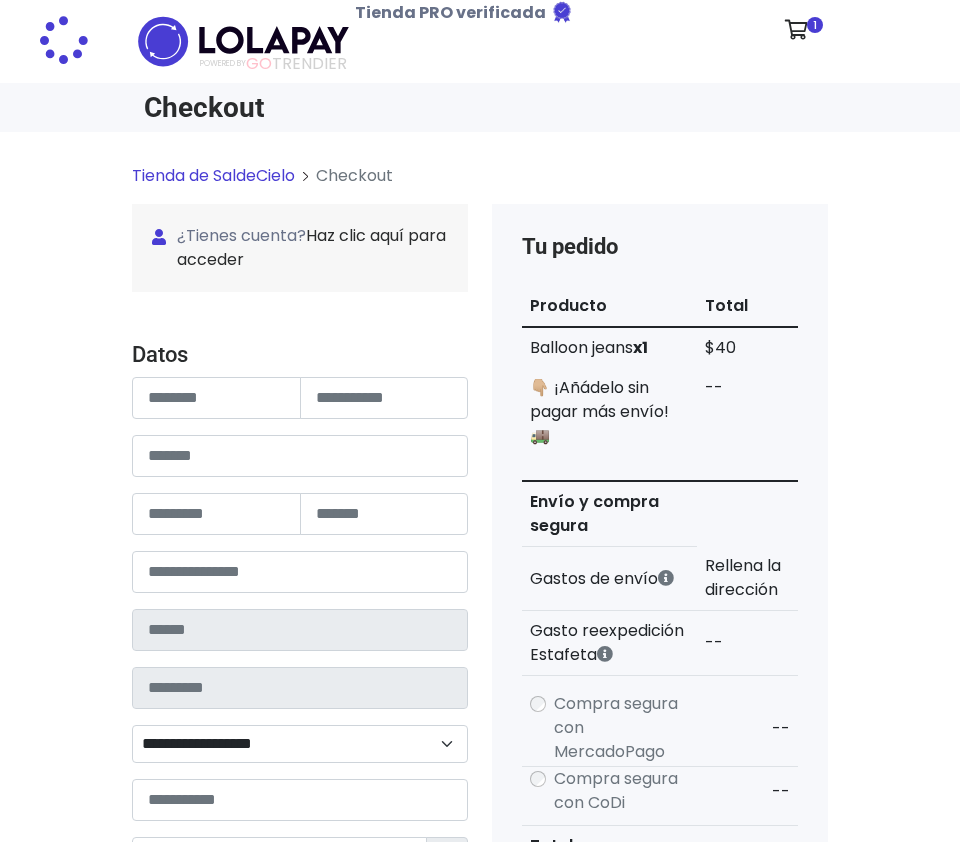 scroll, scrollTop: 0, scrollLeft: 0, axis: both 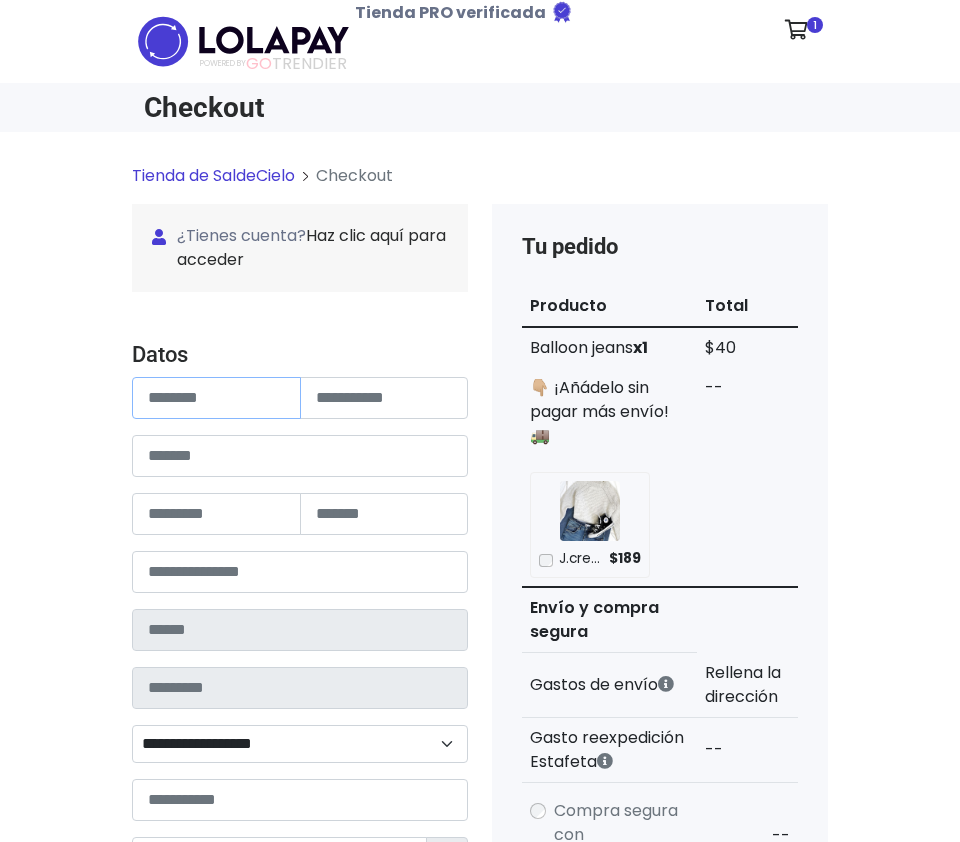 click at bounding box center [216, 398] 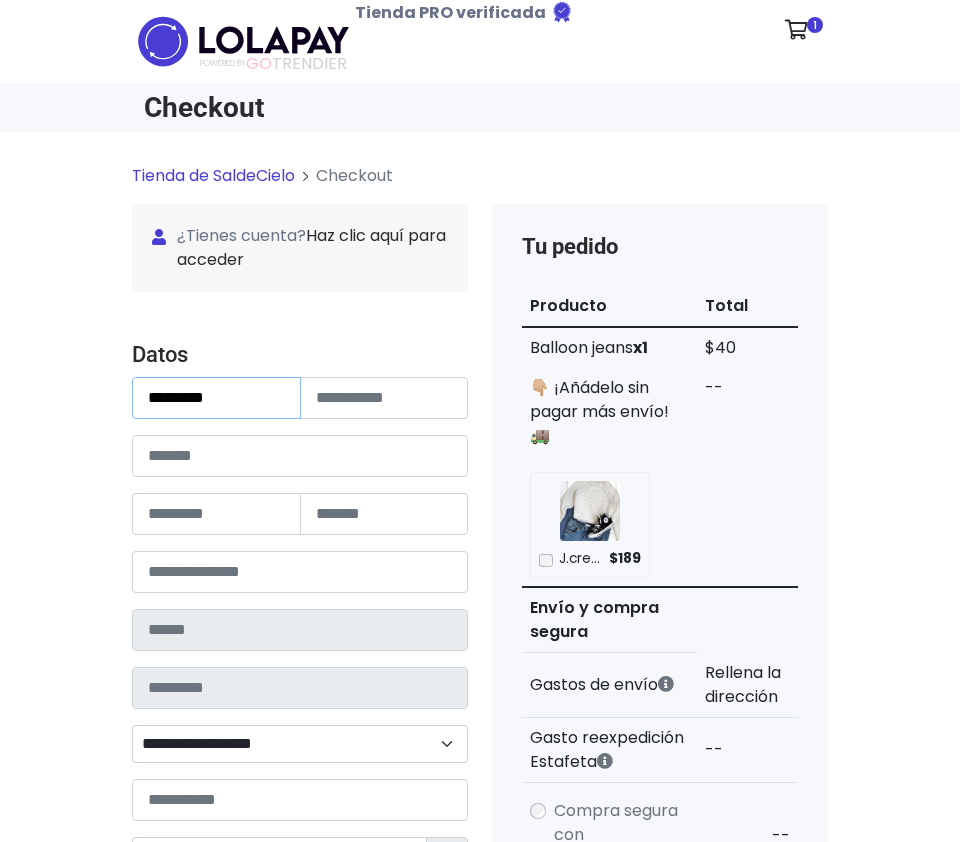 type on "*********" 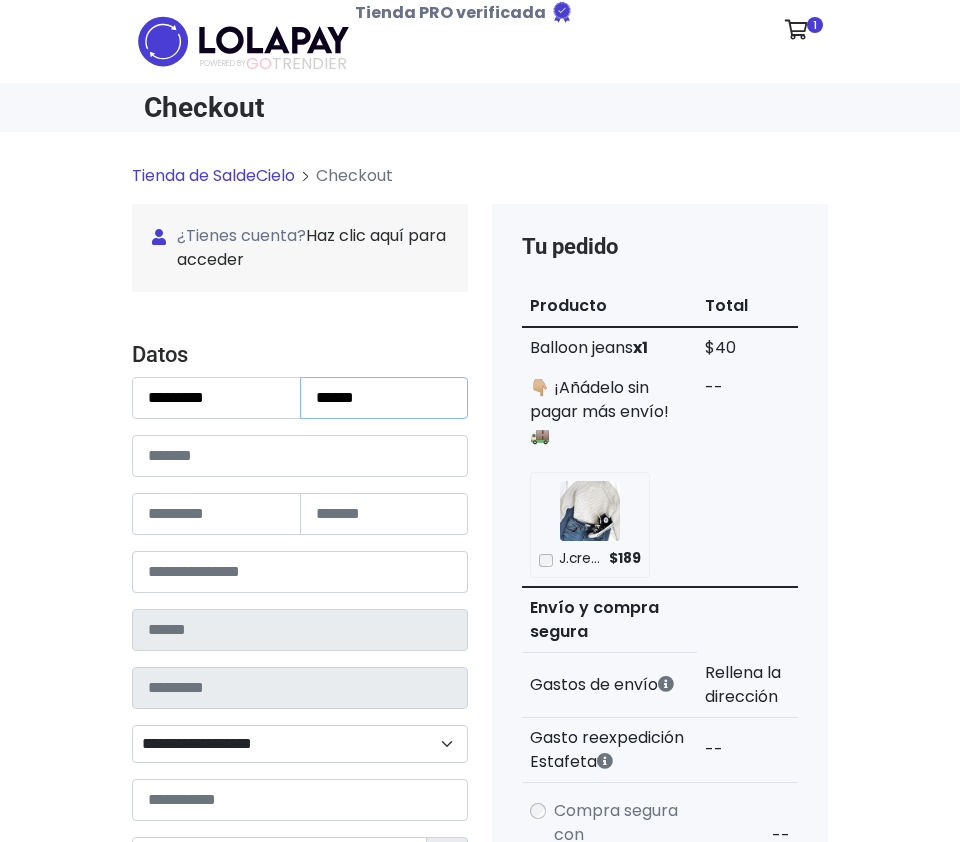 type on "******" 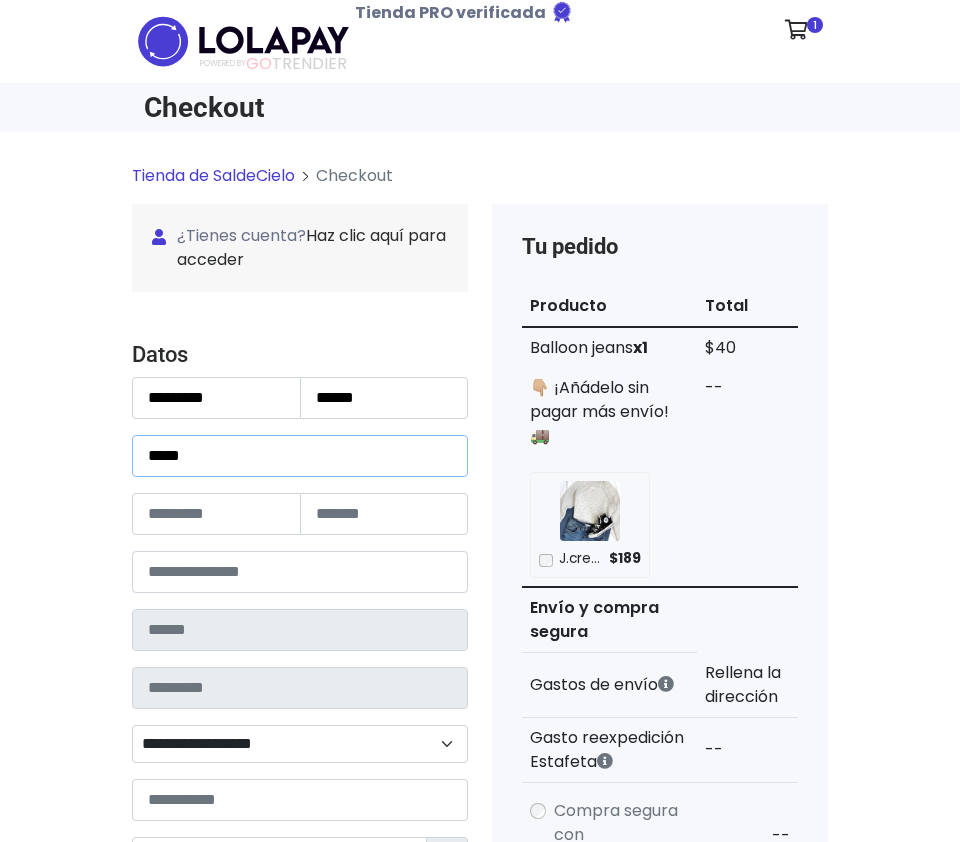 type on "*****" 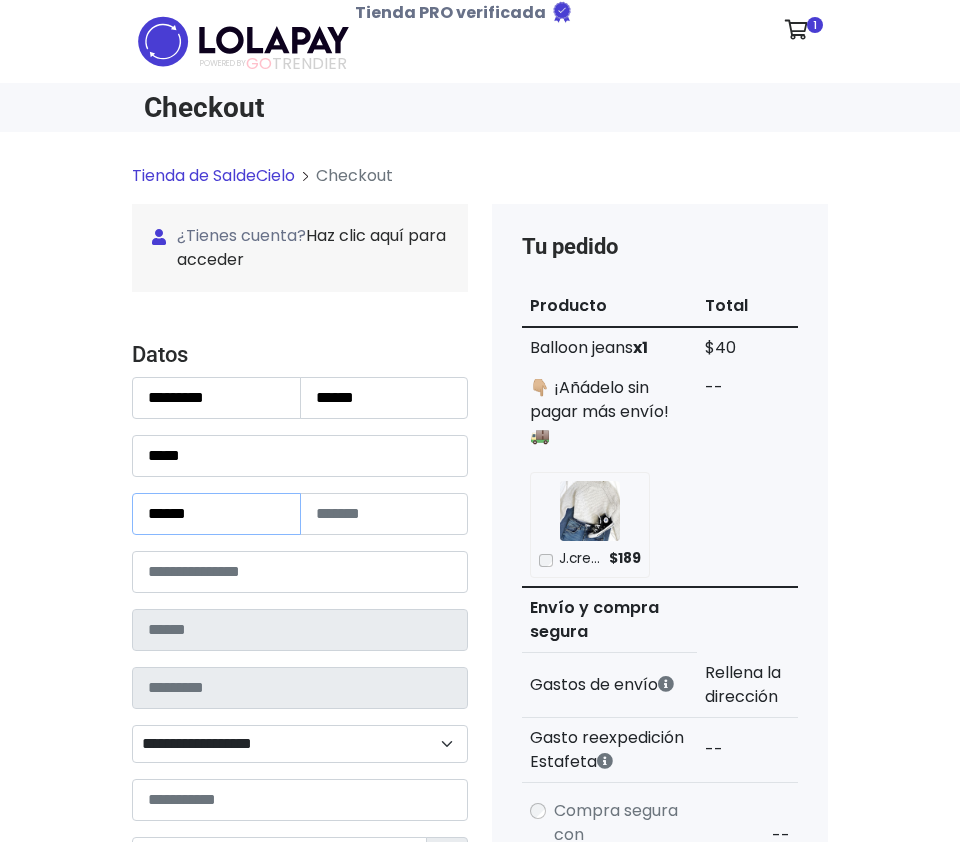 type on "******" 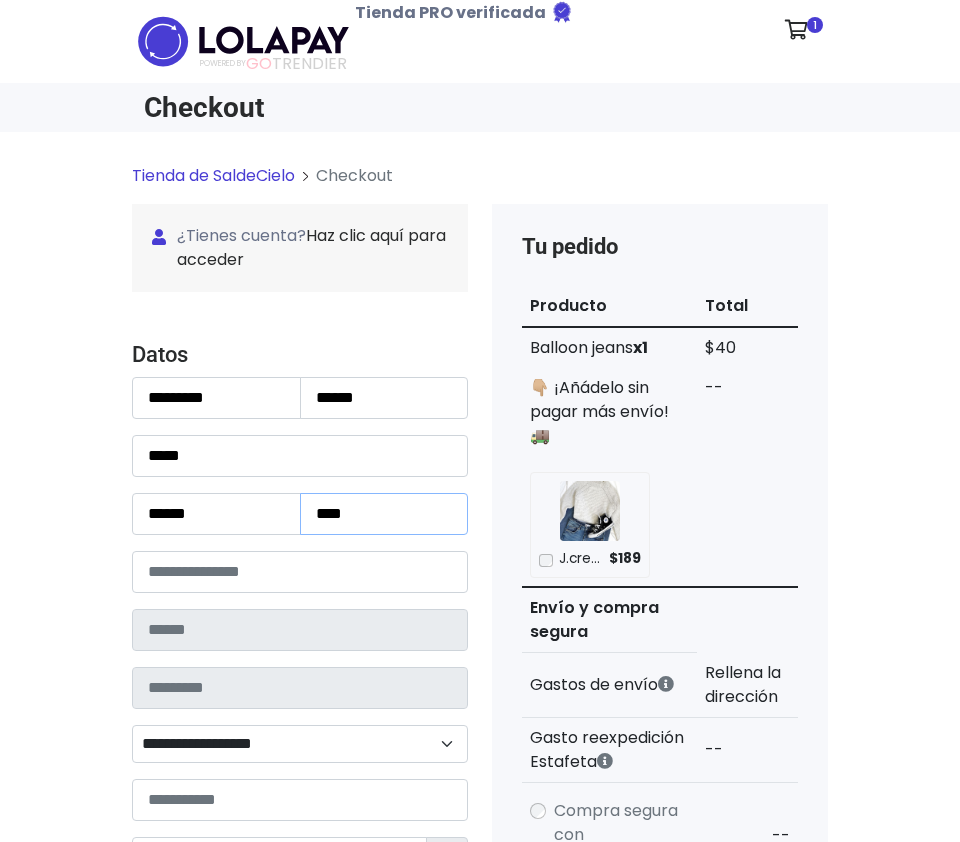 type on "****" 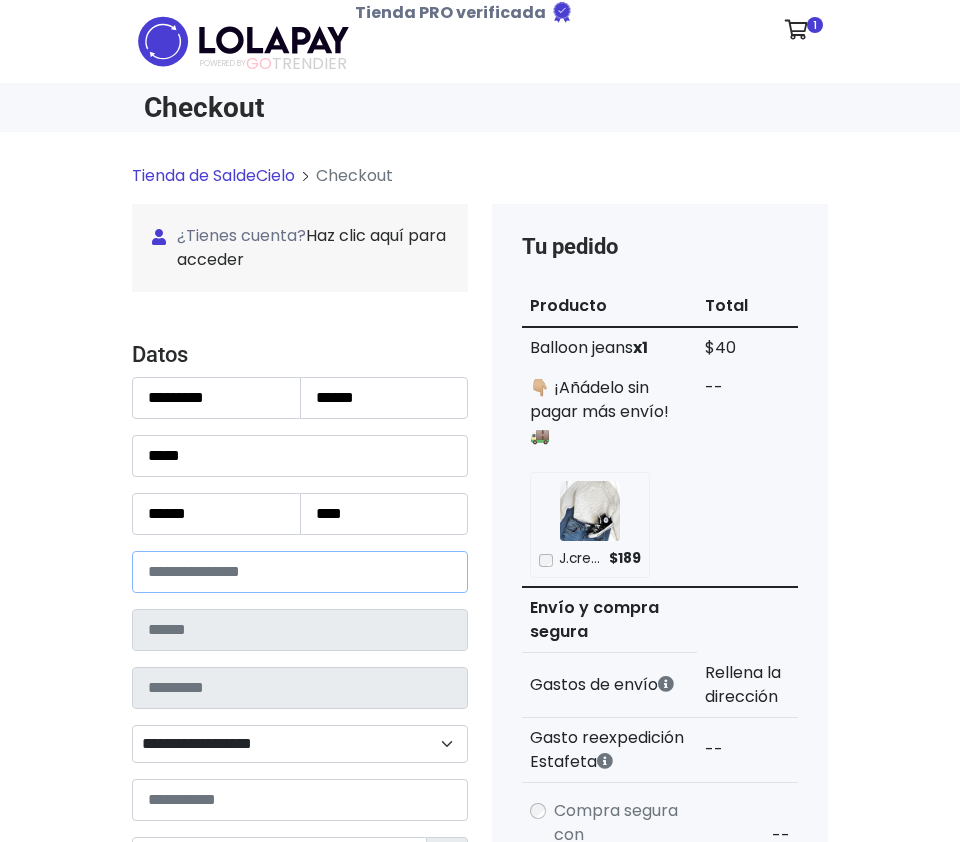 click at bounding box center (300, 572) 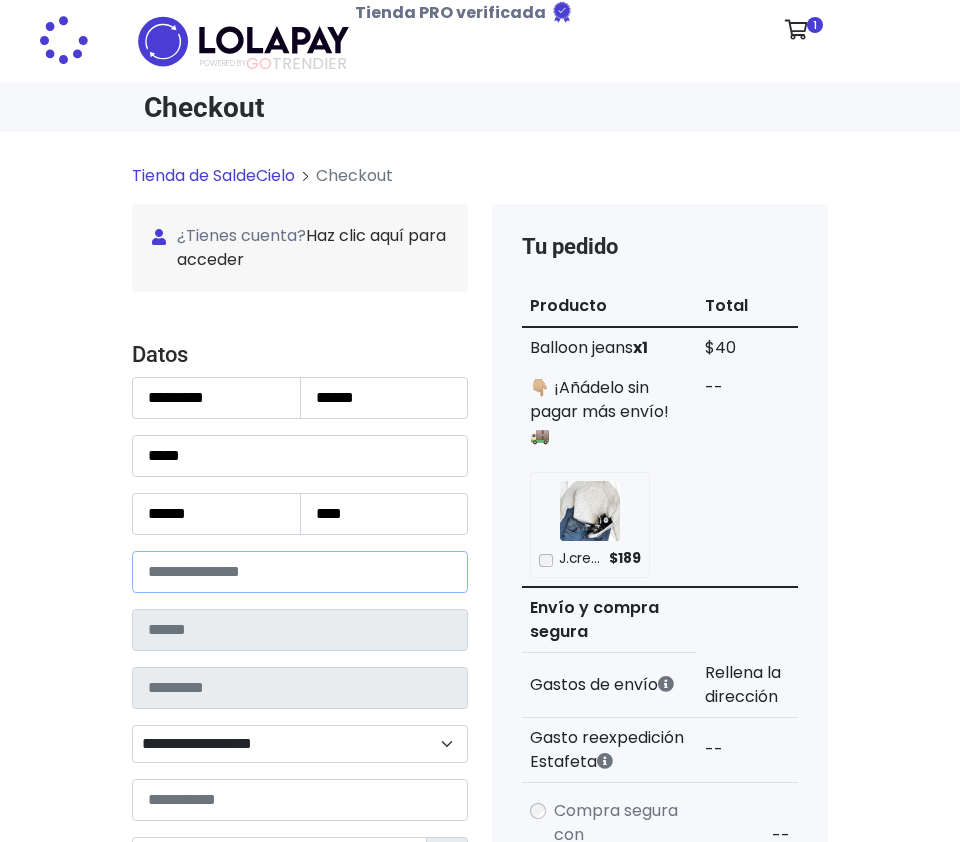 type on "**********" 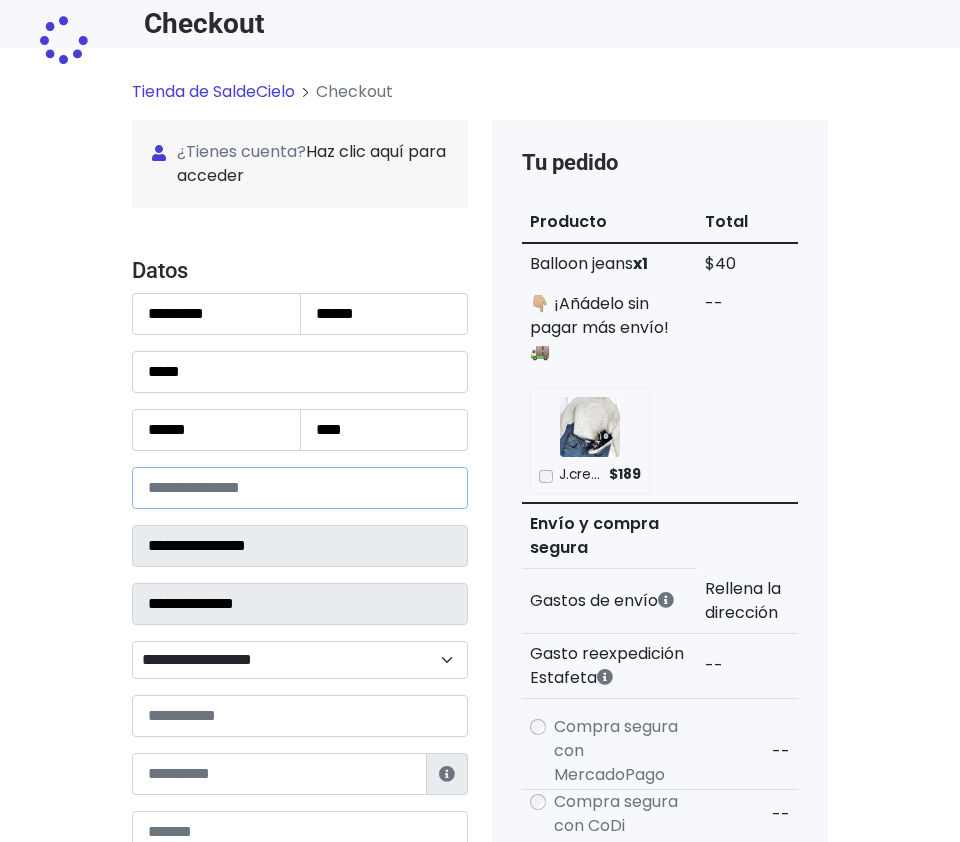 select 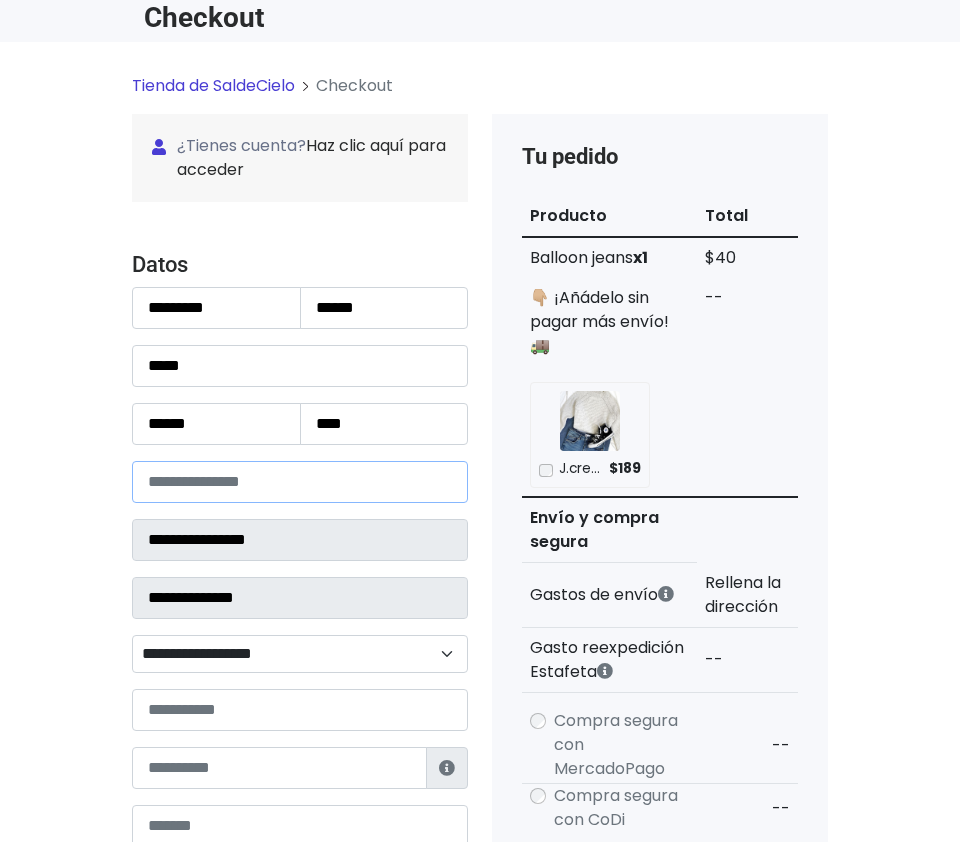 scroll, scrollTop: 93, scrollLeft: 0, axis: vertical 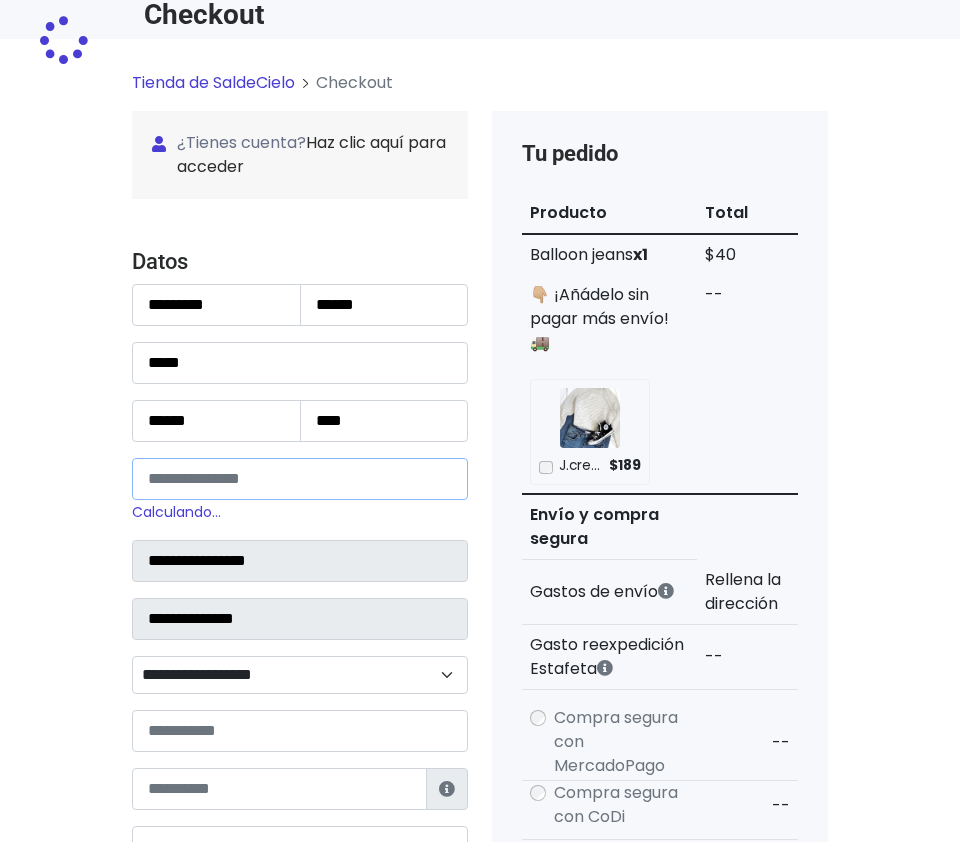 type on "*****" 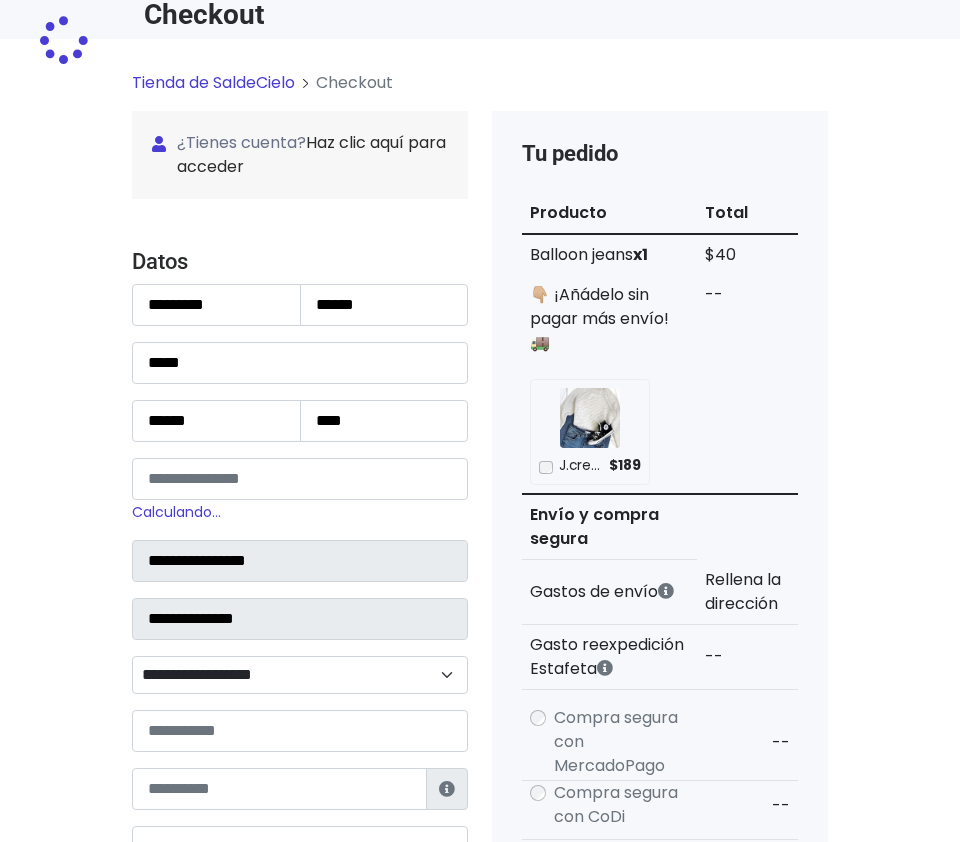 click on "**********" at bounding box center (300, 547) 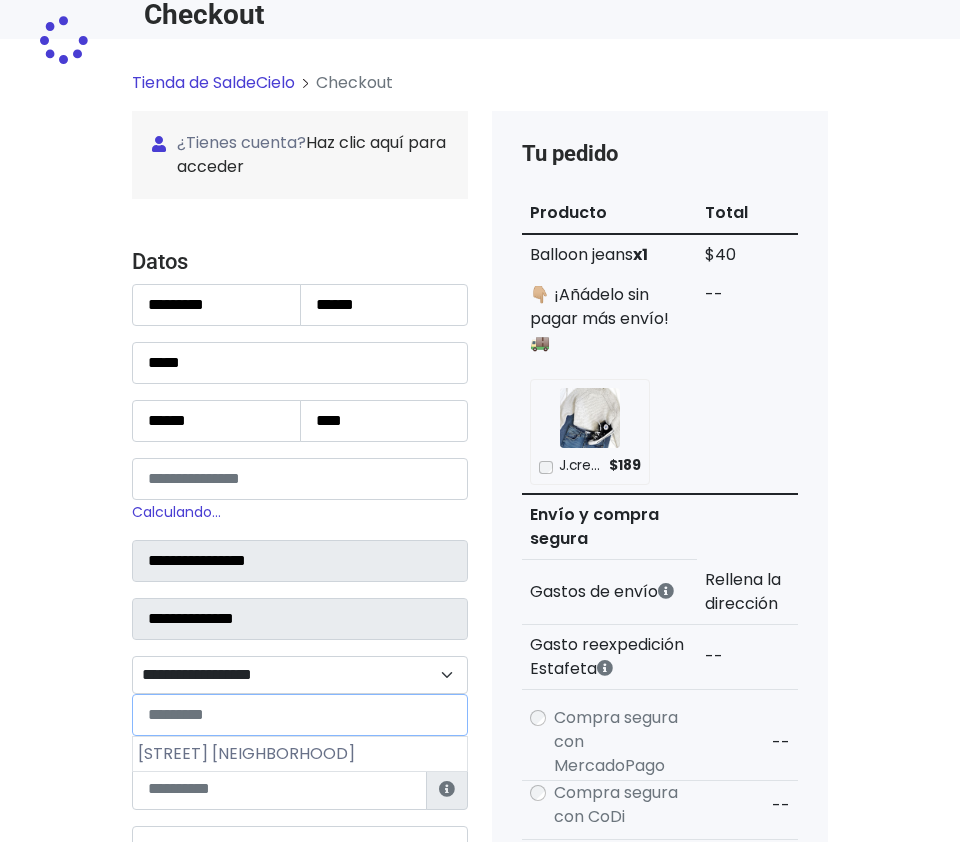 click on "**********" at bounding box center (300, 675) 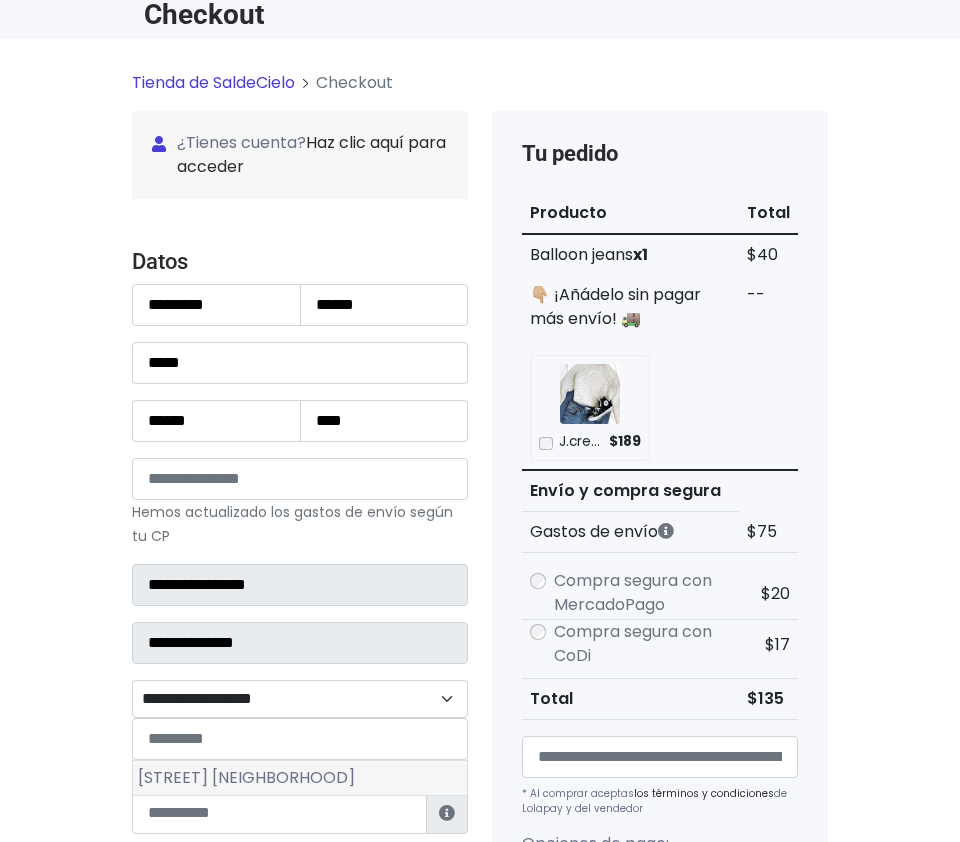 click on "Lomas de Chamontoya" at bounding box center (300, 778) 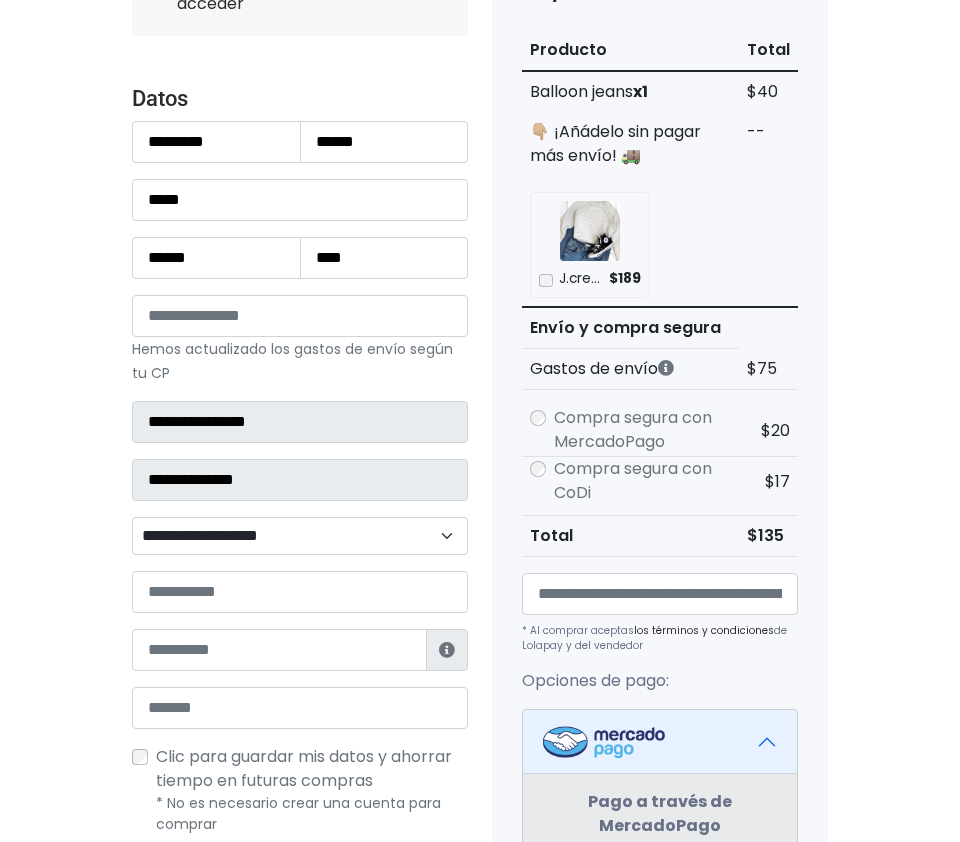 scroll, scrollTop: 254, scrollLeft: 0, axis: vertical 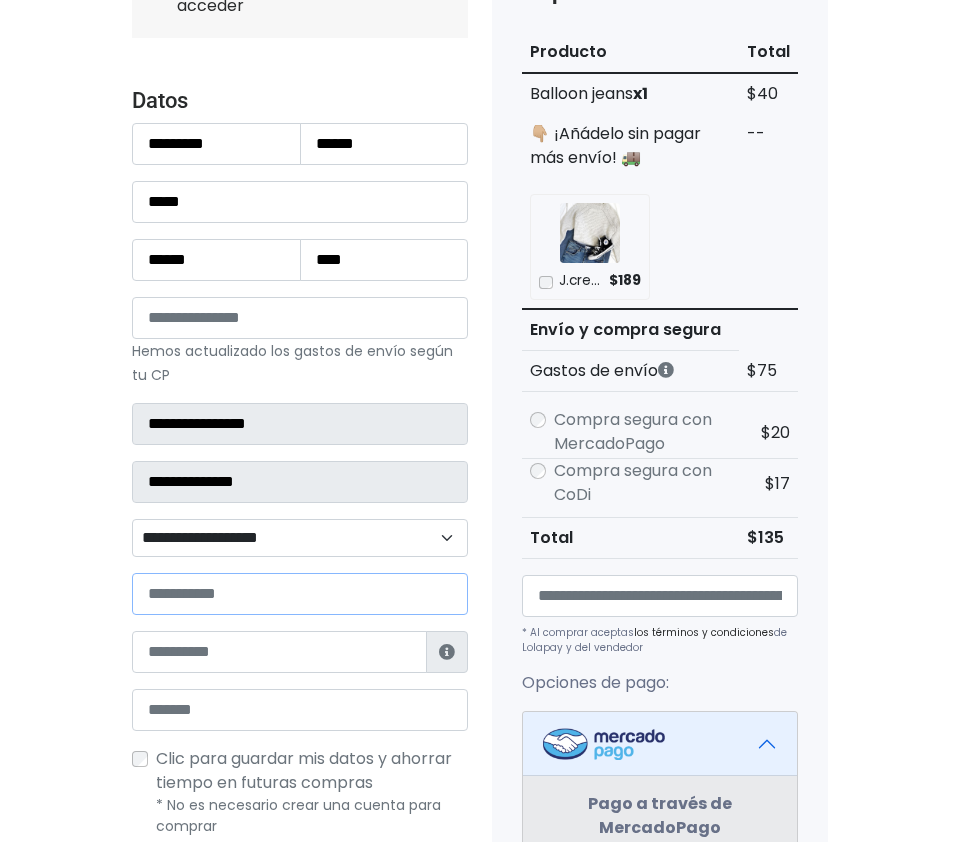click at bounding box center (300, 594) 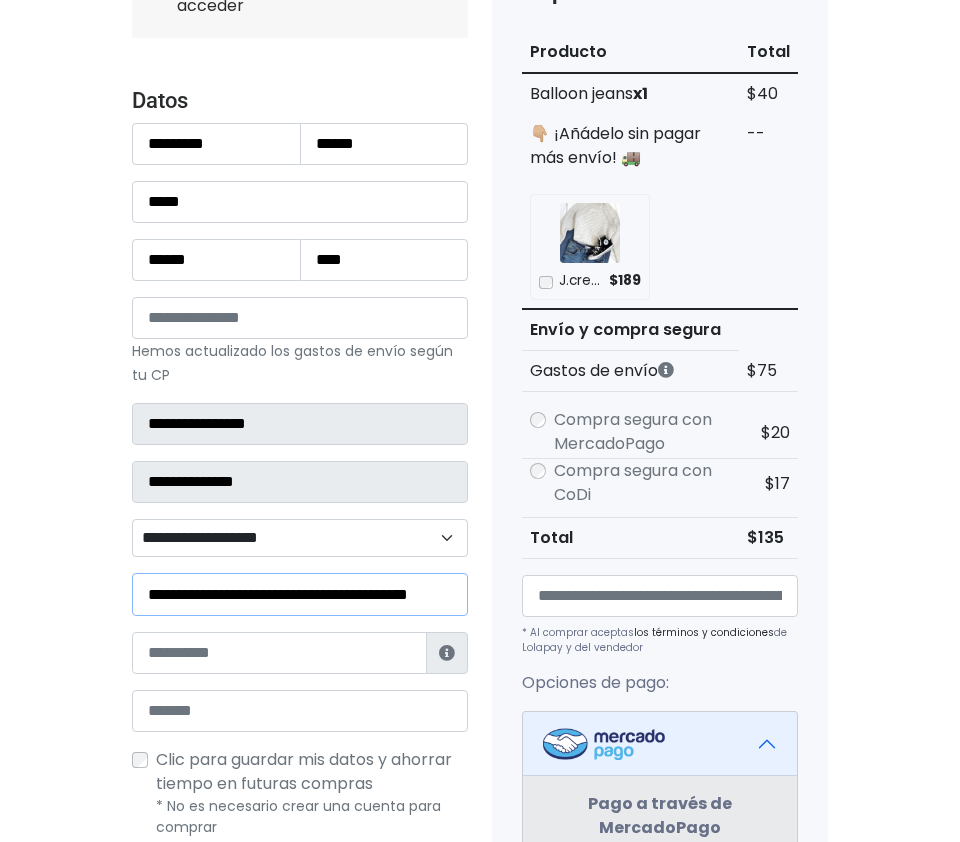 scroll, scrollTop: 0, scrollLeft: 101, axis: horizontal 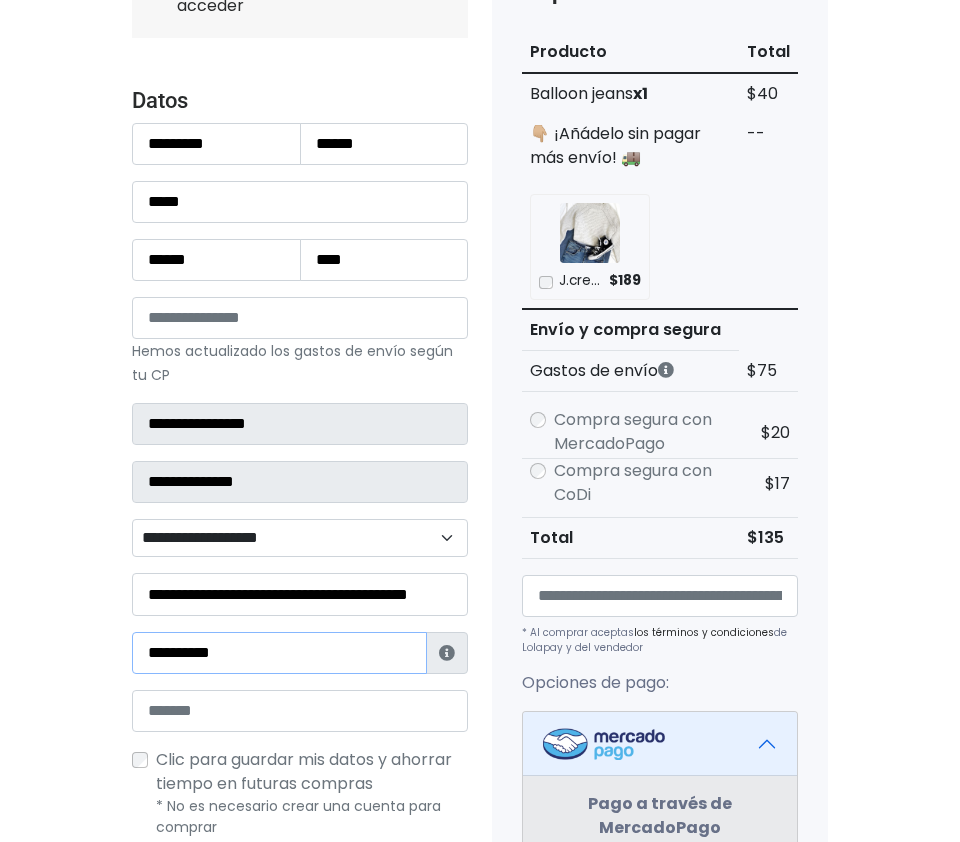 type on "**********" 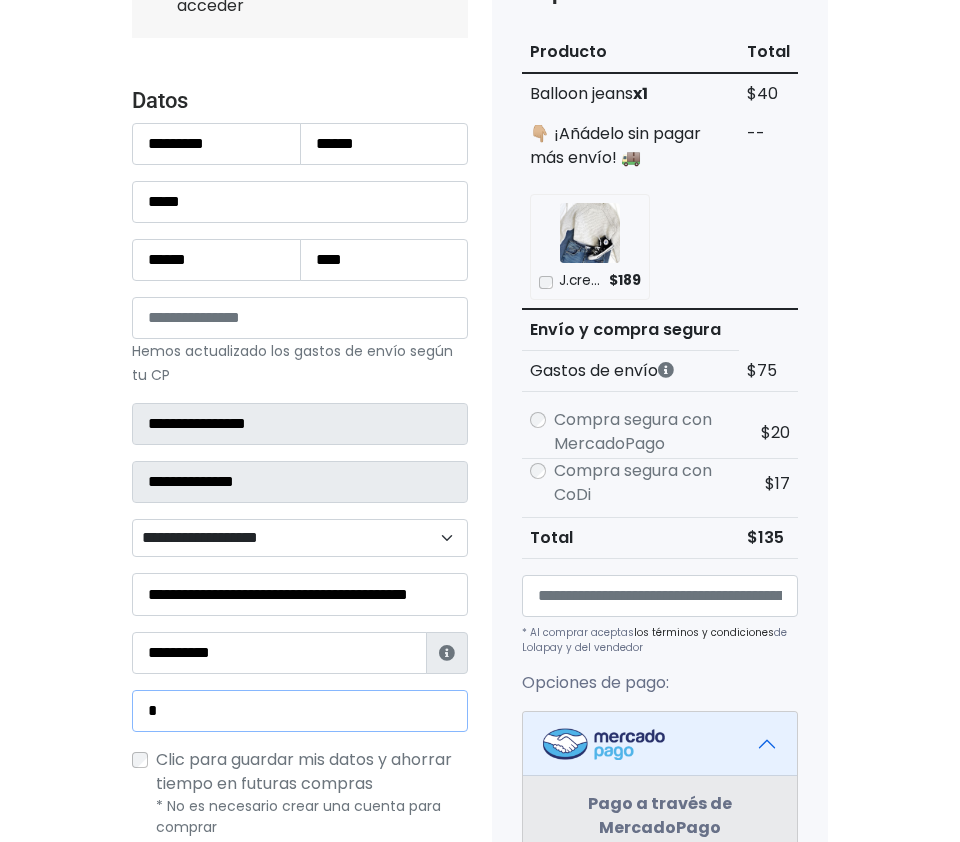 type on "**********" 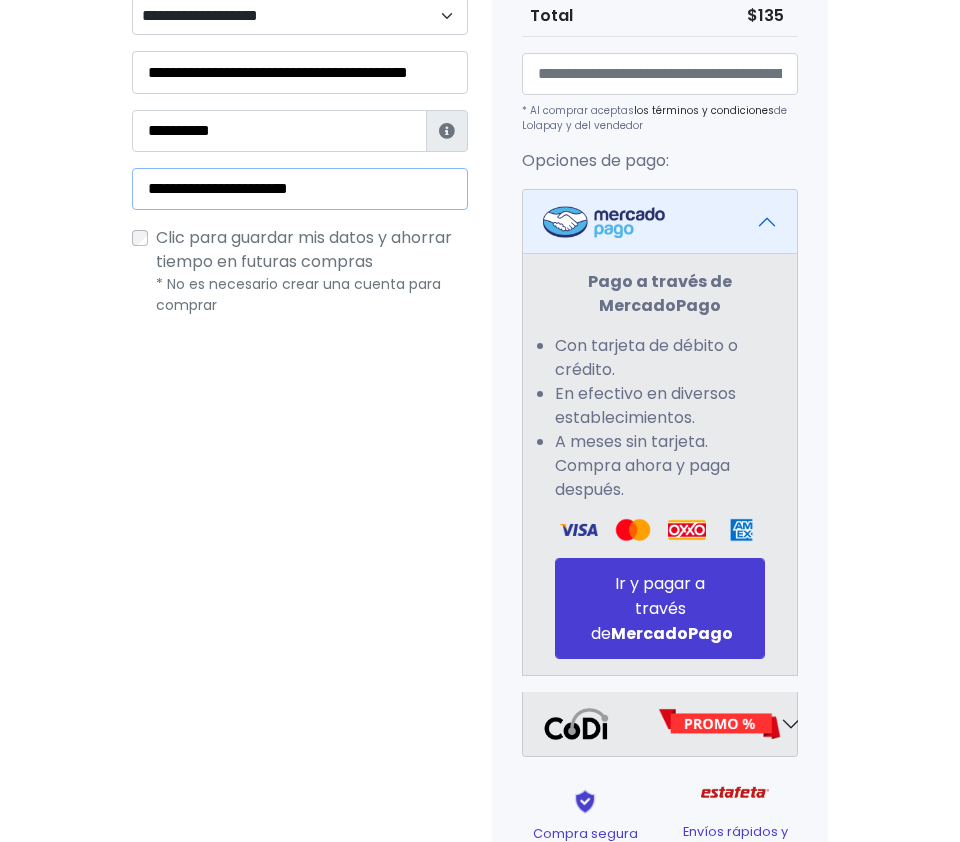 scroll, scrollTop: 780, scrollLeft: 0, axis: vertical 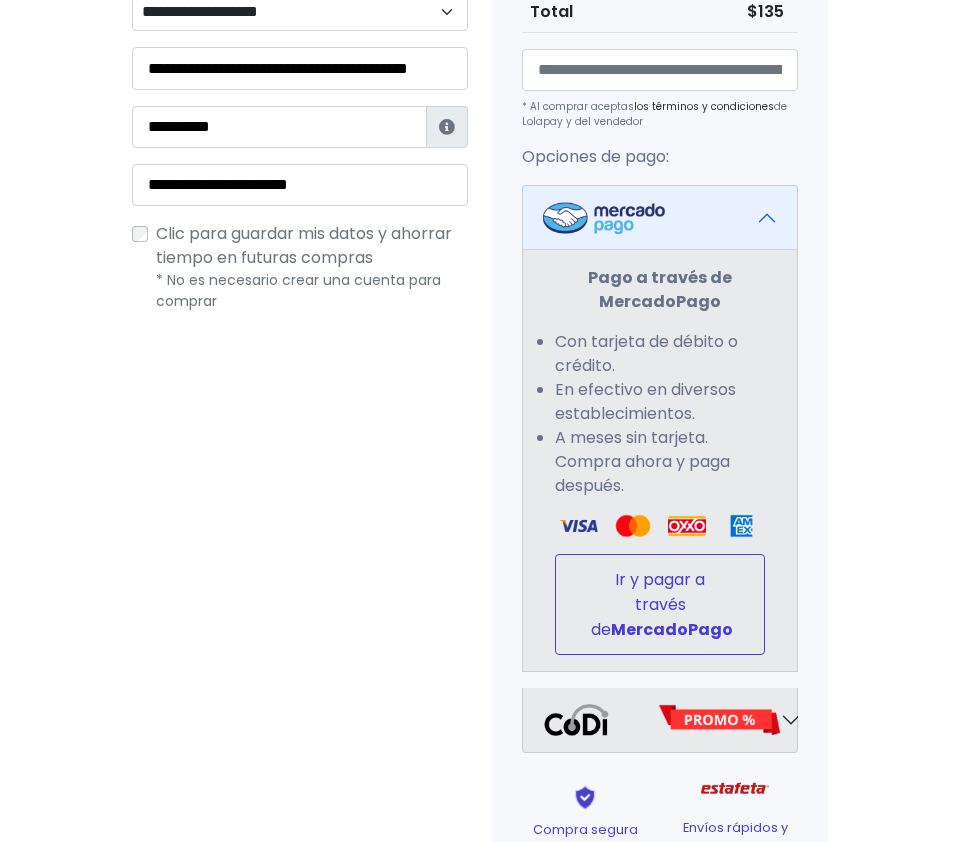 click on "Ir y pagar a través de  MercadoPago" at bounding box center [660, 604] 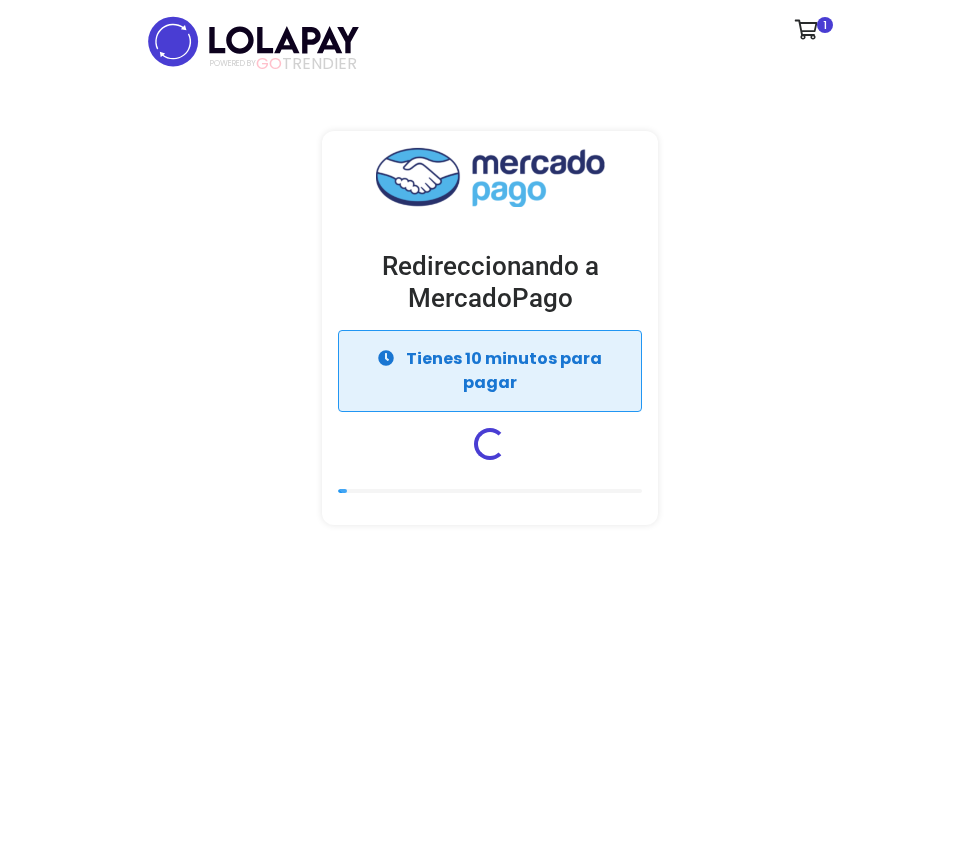 scroll, scrollTop: 0, scrollLeft: 0, axis: both 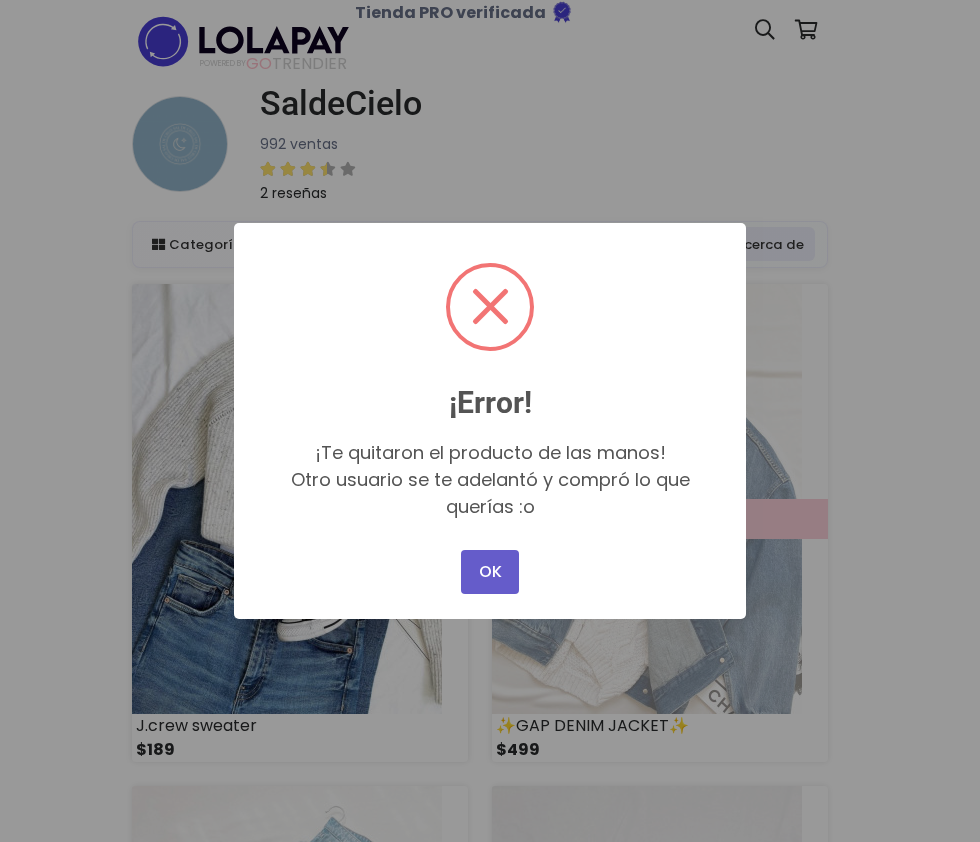 click on "OK" at bounding box center [490, 572] 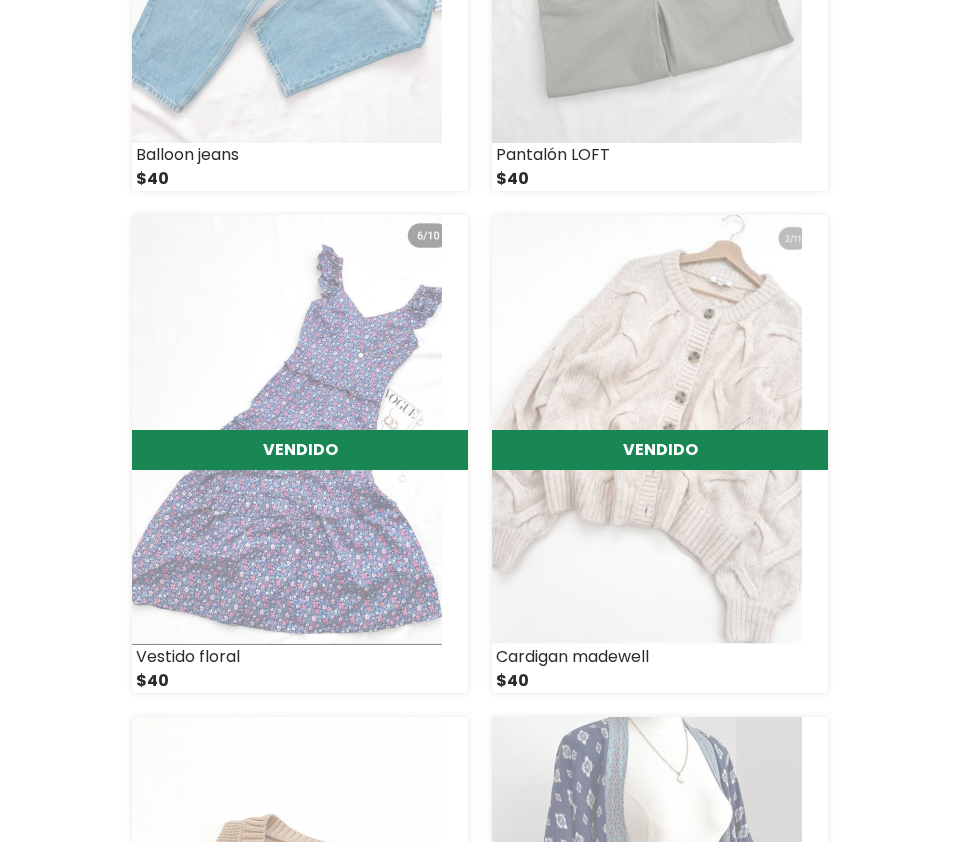 scroll, scrollTop: 1070, scrollLeft: 0, axis: vertical 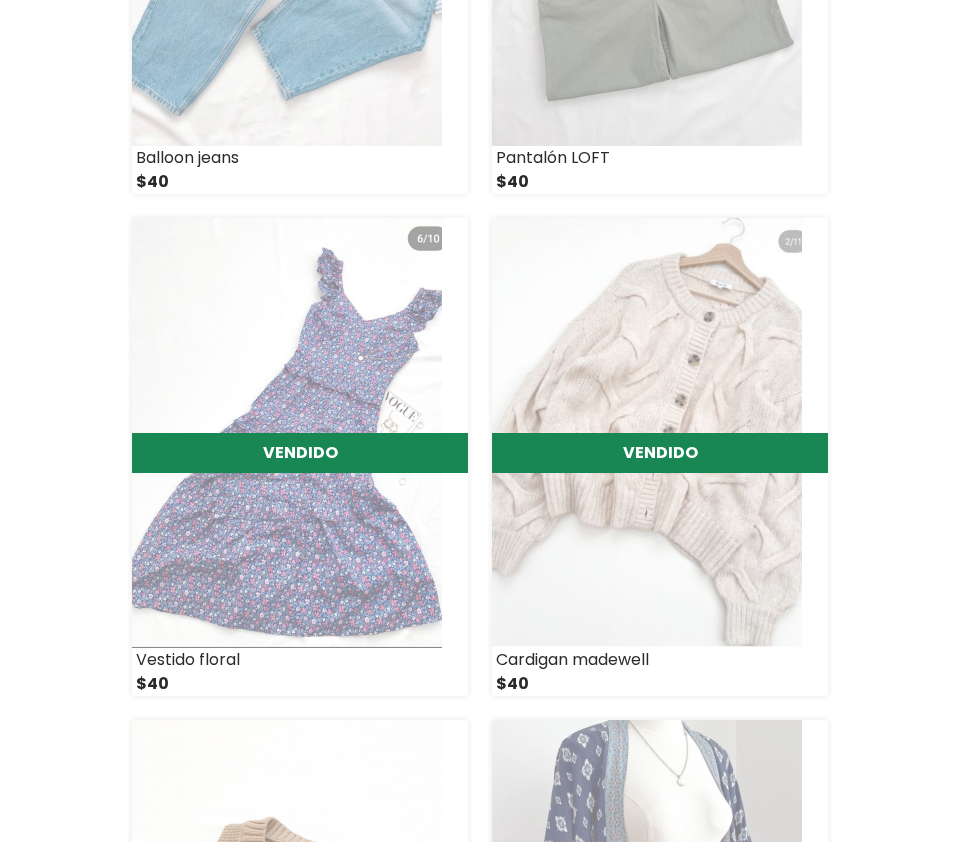 click on "SaldeCielo
992 ventas
2 reseñas
Ver Todo" at bounding box center [480, 643] 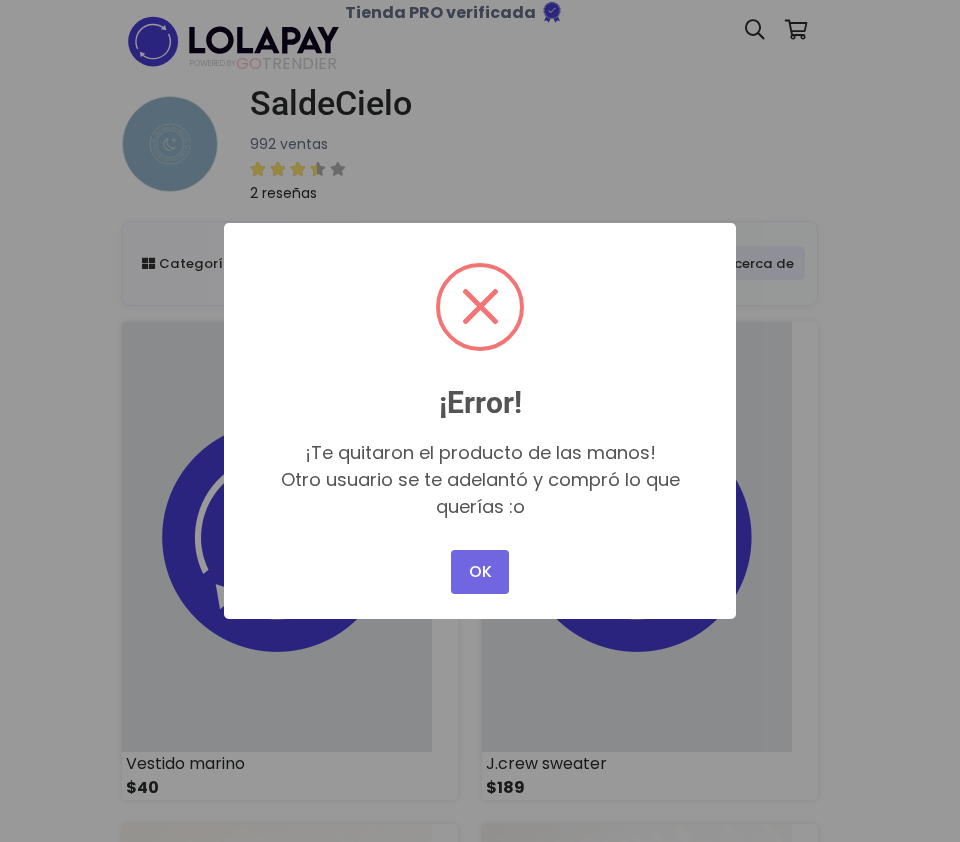 scroll, scrollTop: 1070, scrollLeft: 0, axis: vertical 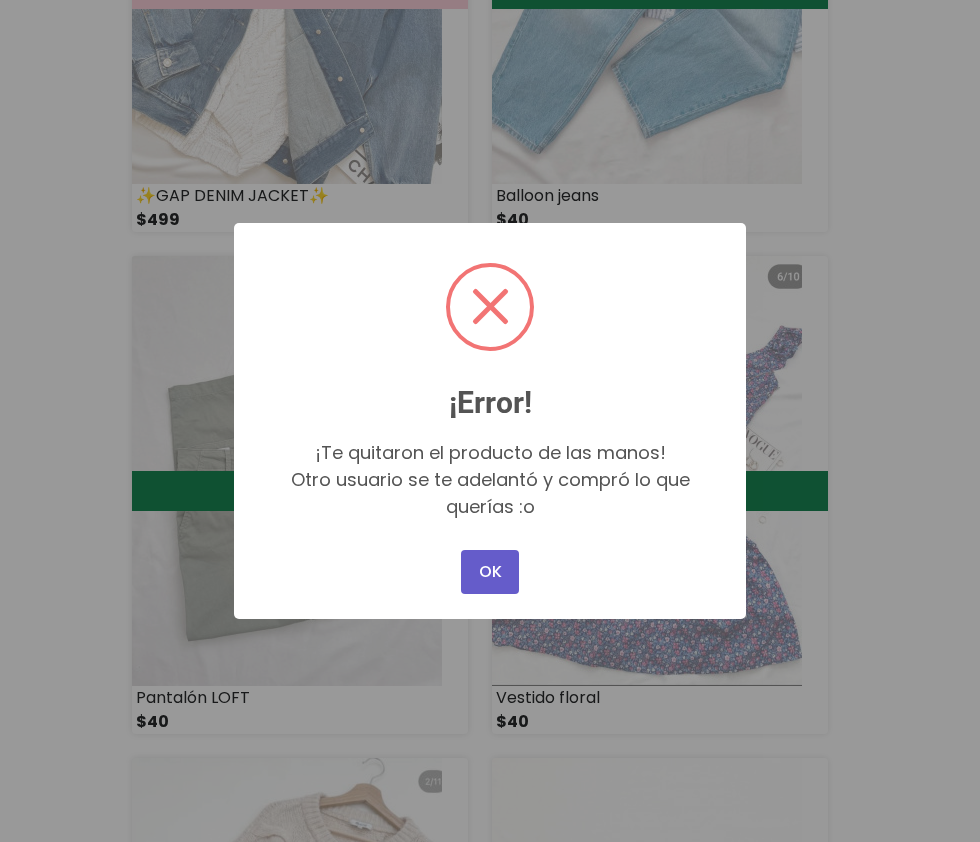 click on "OK" at bounding box center [490, 572] 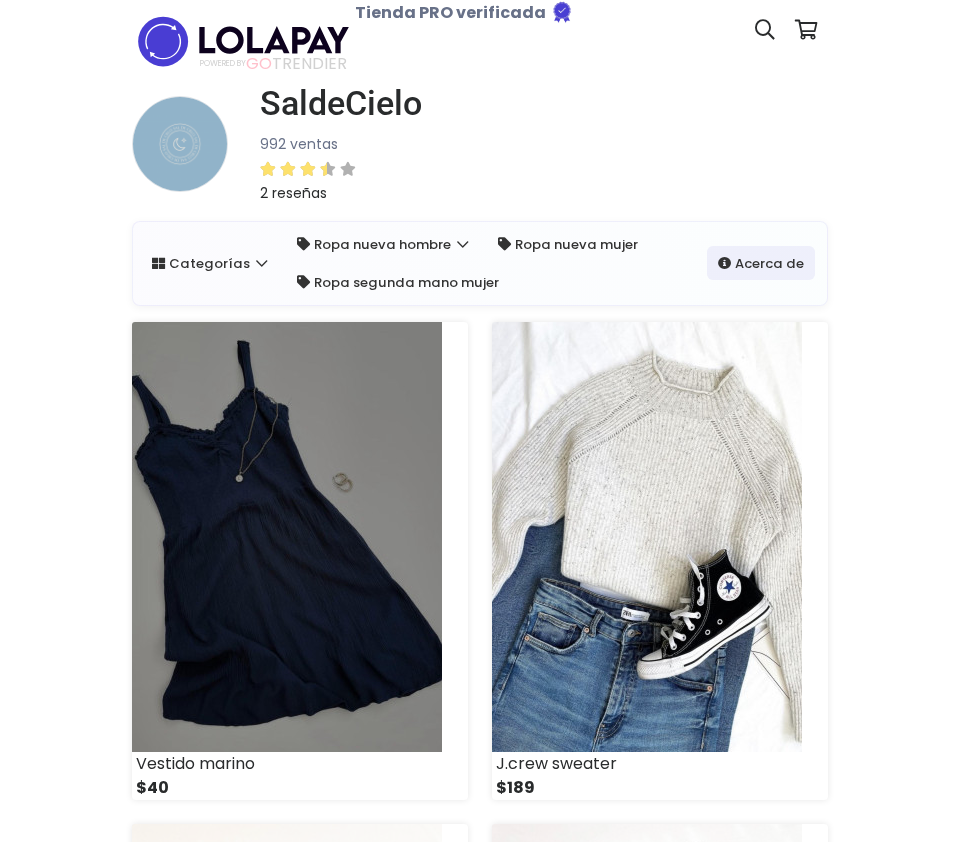 scroll, scrollTop: 186, scrollLeft: 0, axis: vertical 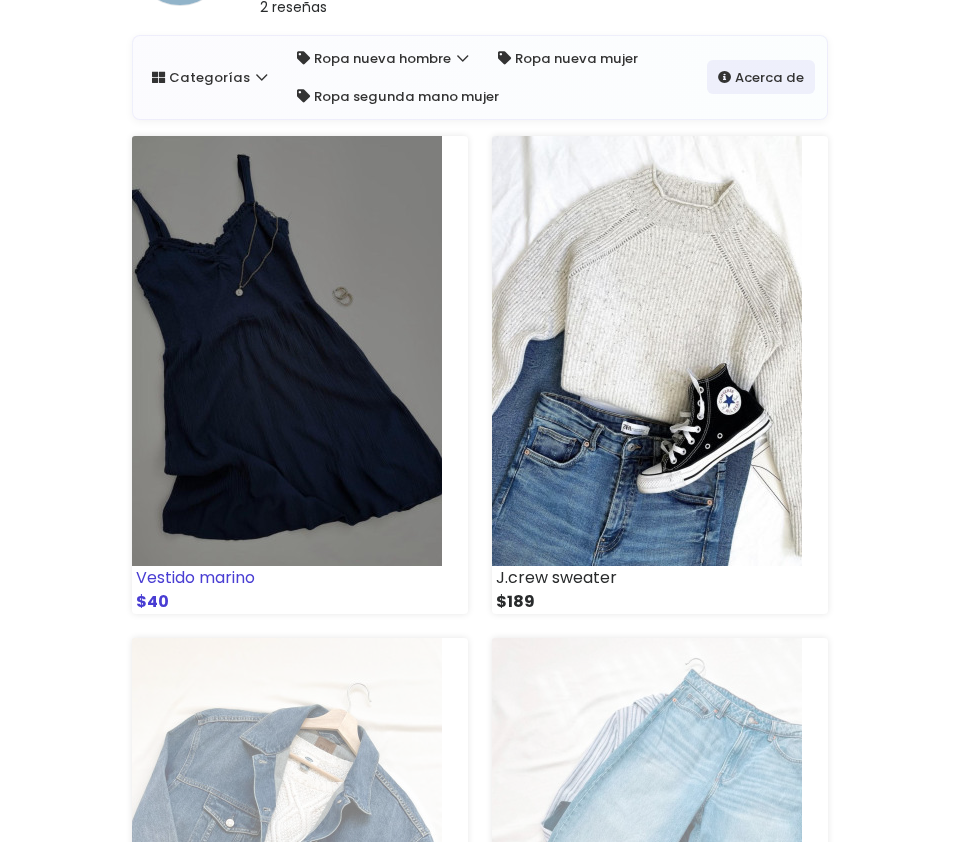 click at bounding box center (287, 351) 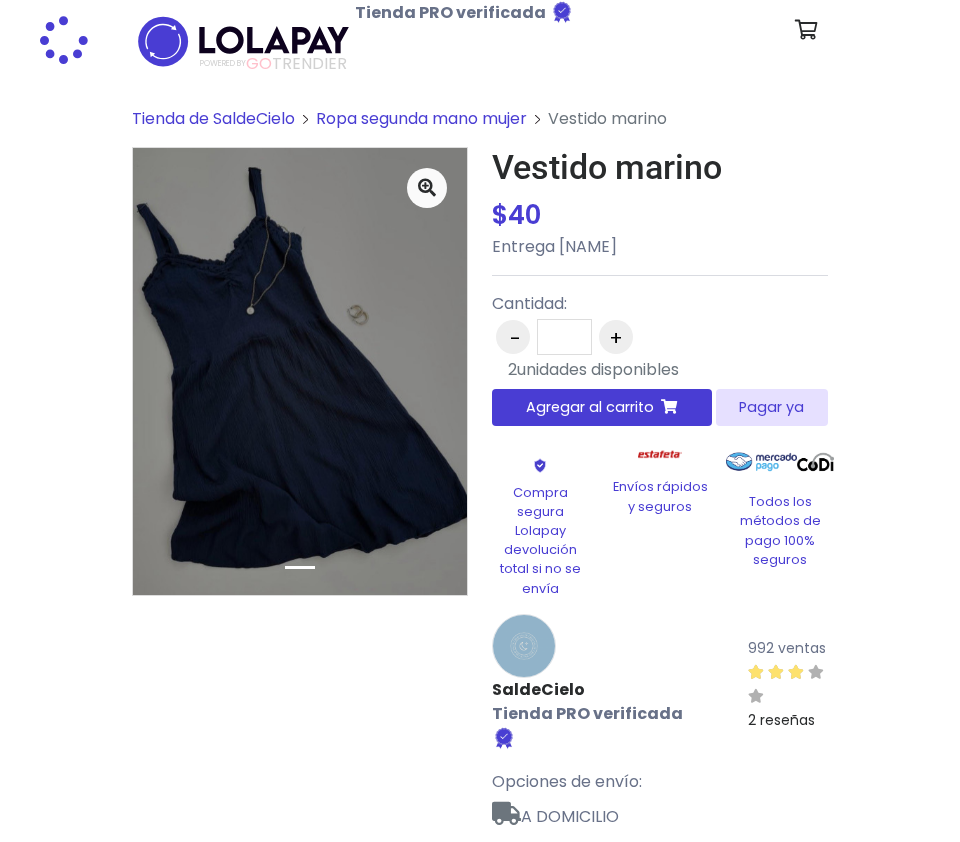 scroll, scrollTop: 0, scrollLeft: 0, axis: both 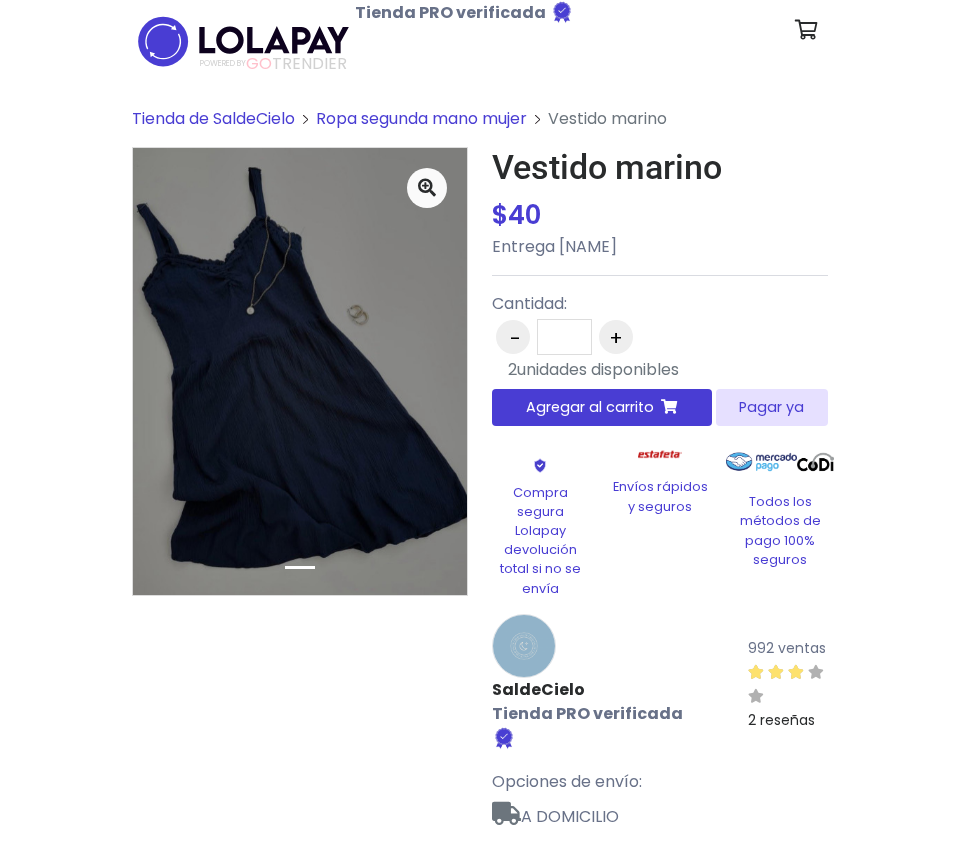 click on "Pagar ya" at bounding box center (772, 407) 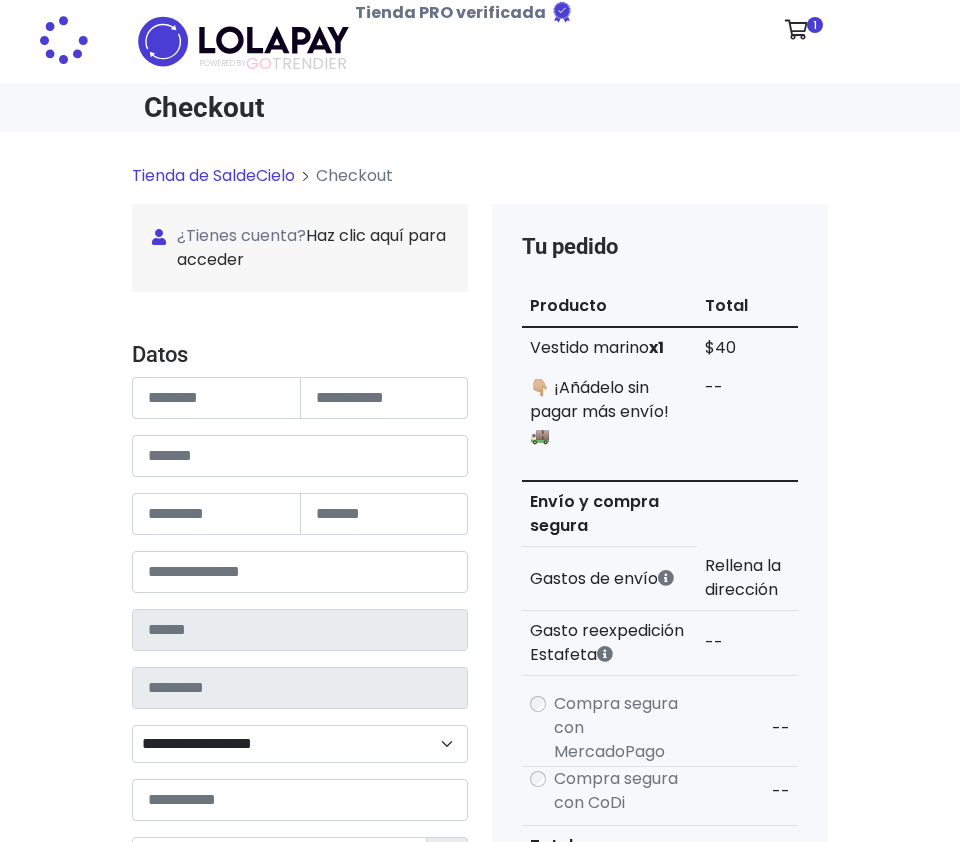 scroll, scrollTop: 0, scrollLeft: 0, axis: both 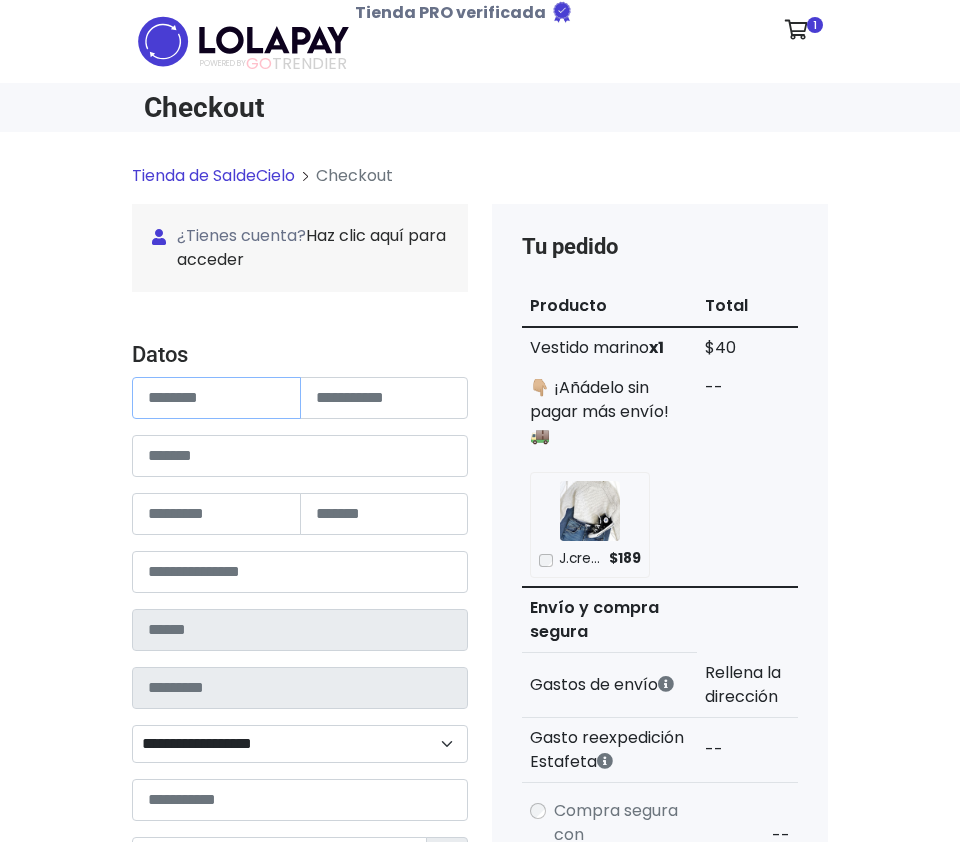 click at bounding box center [216, 398] 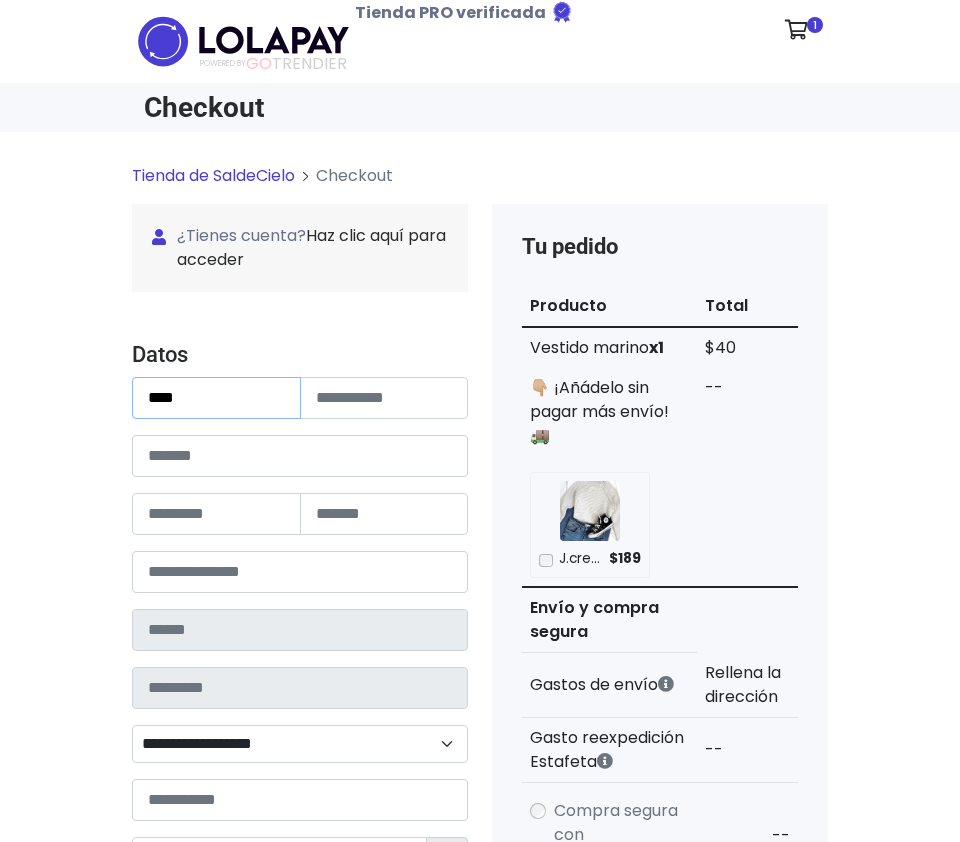 type on "****" 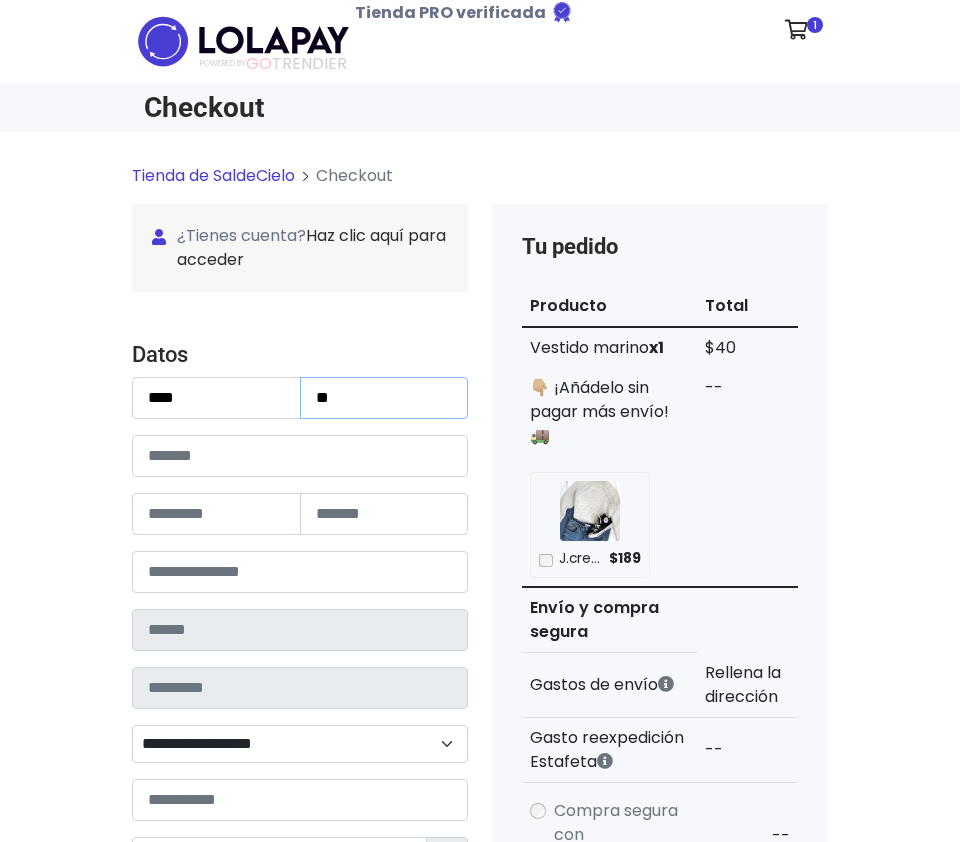 type on "*" 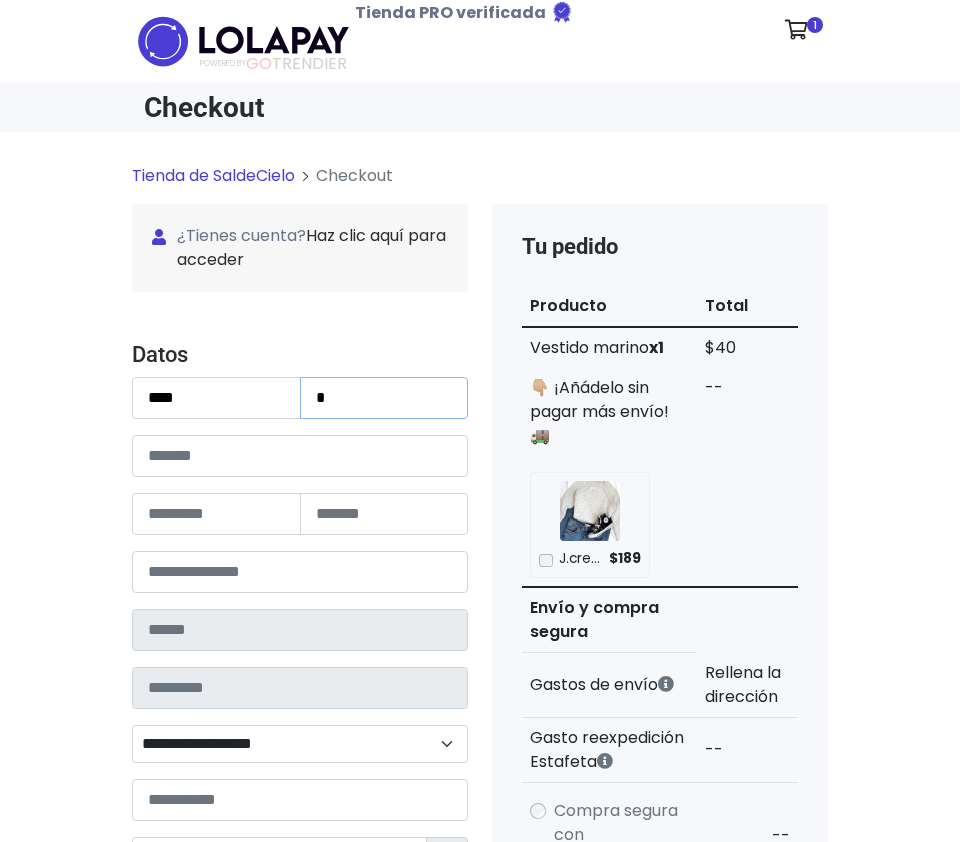 type 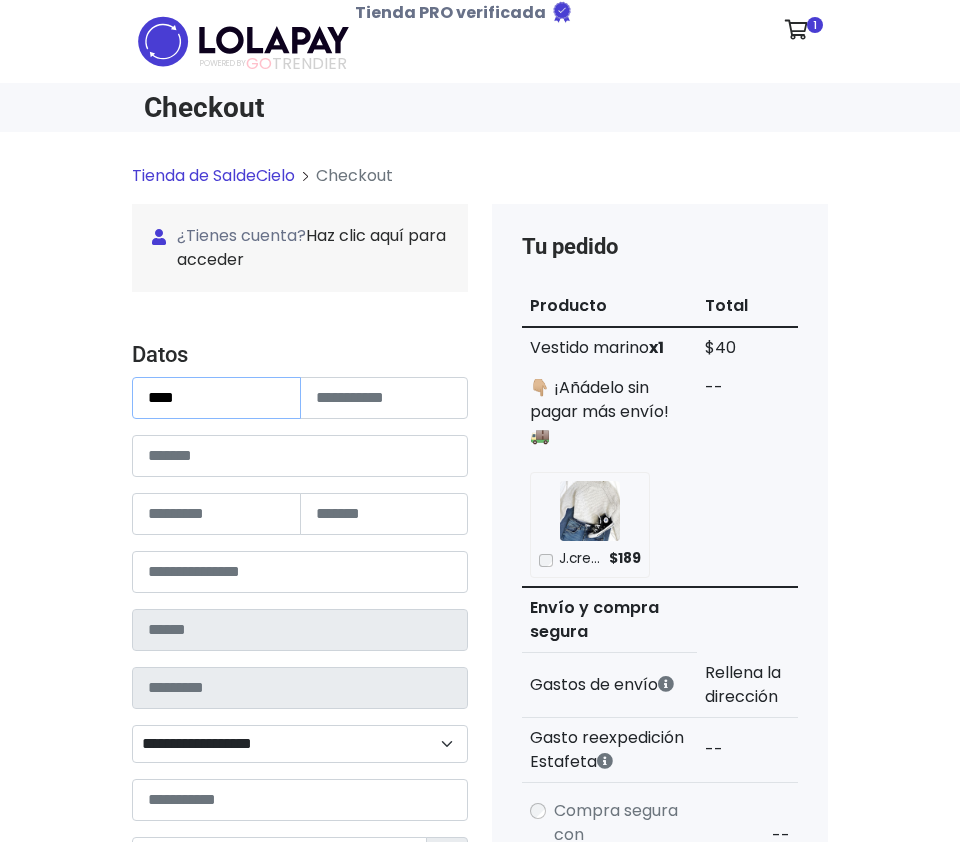 click on "****" at bounding box center (216, 398) 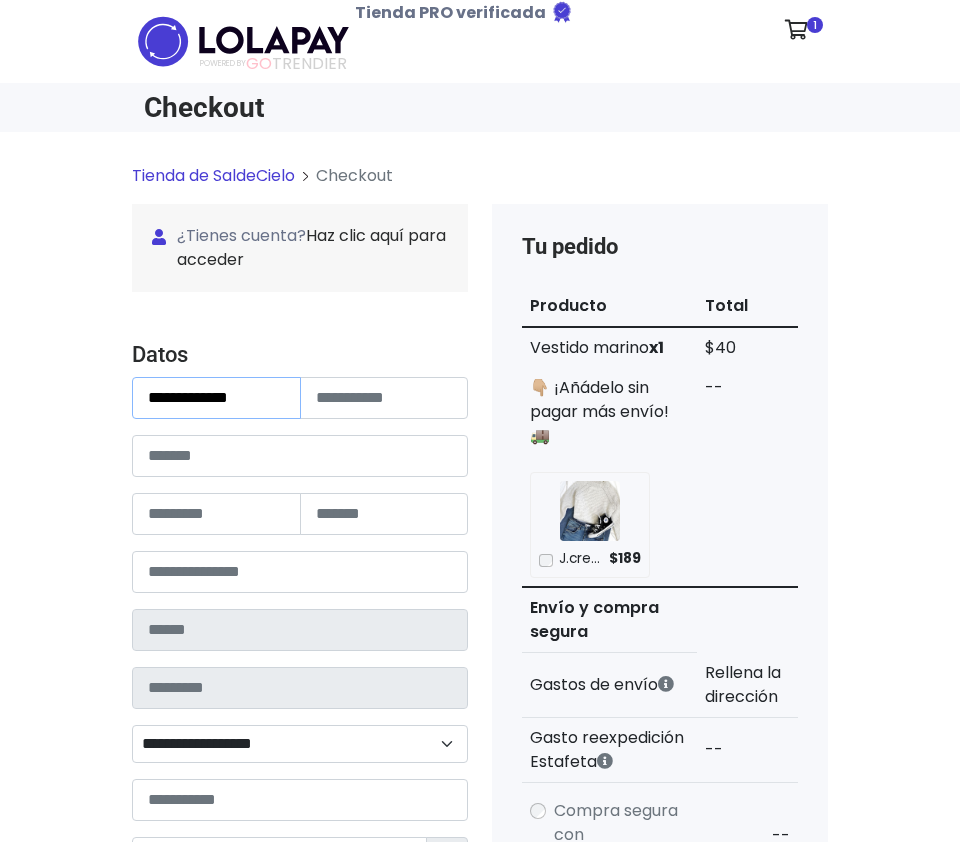 type on "**********" 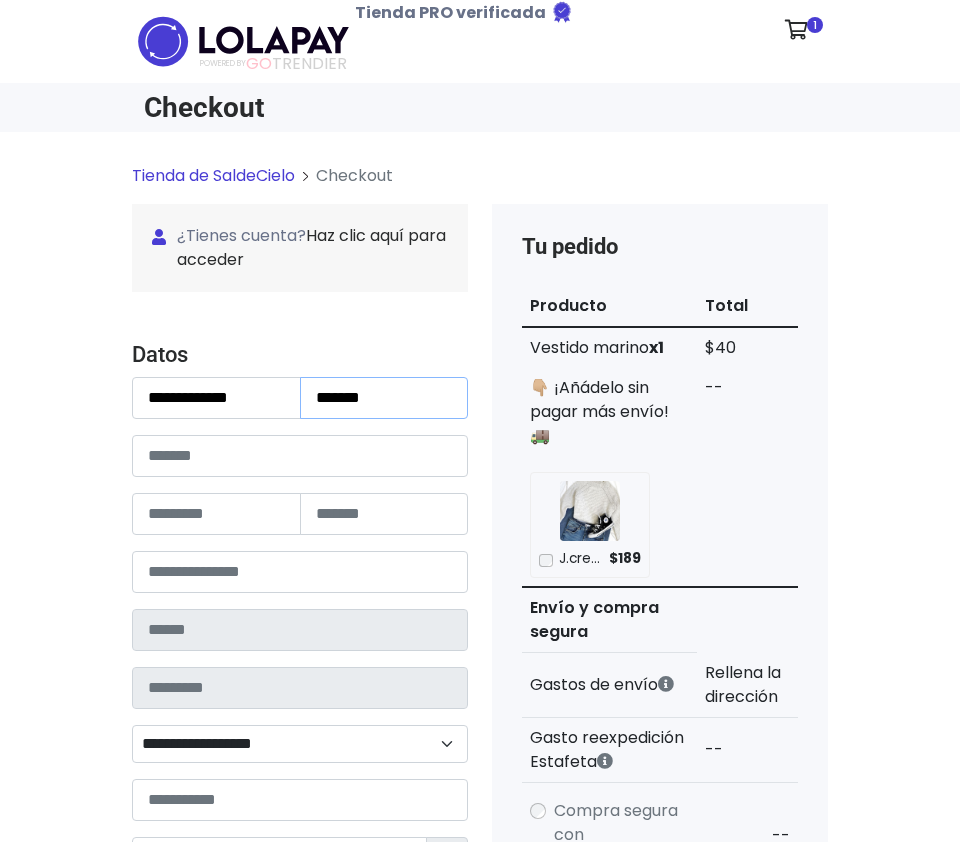 type on "*******" 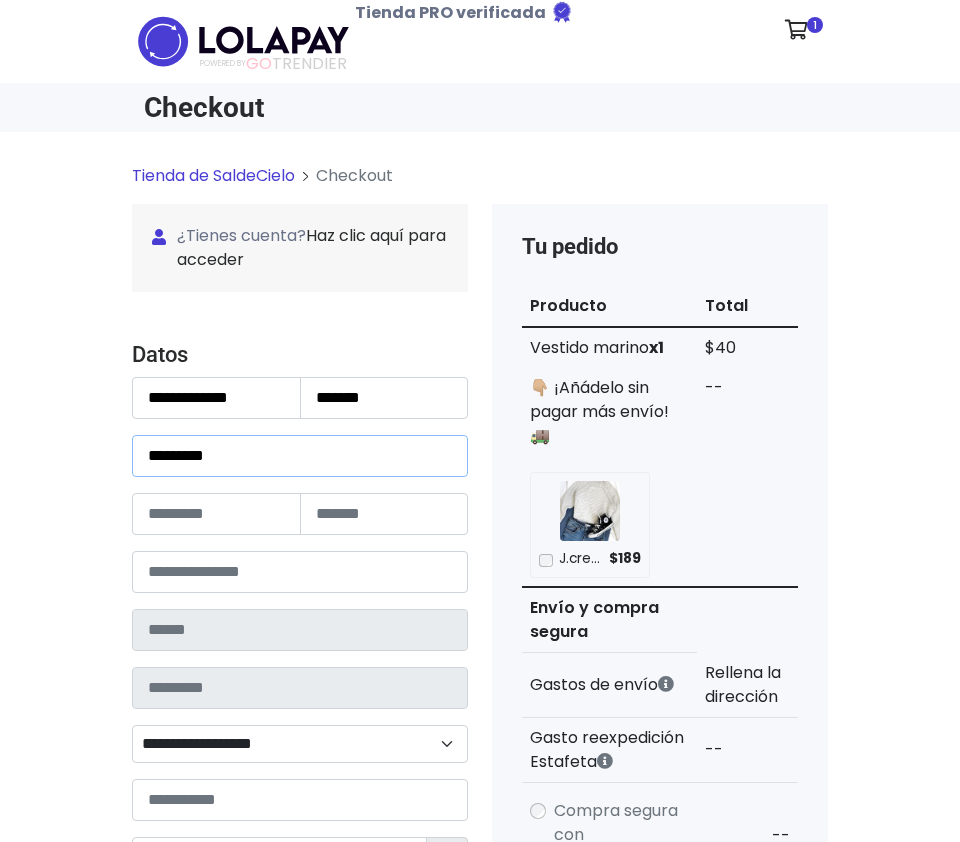 type on "*********" 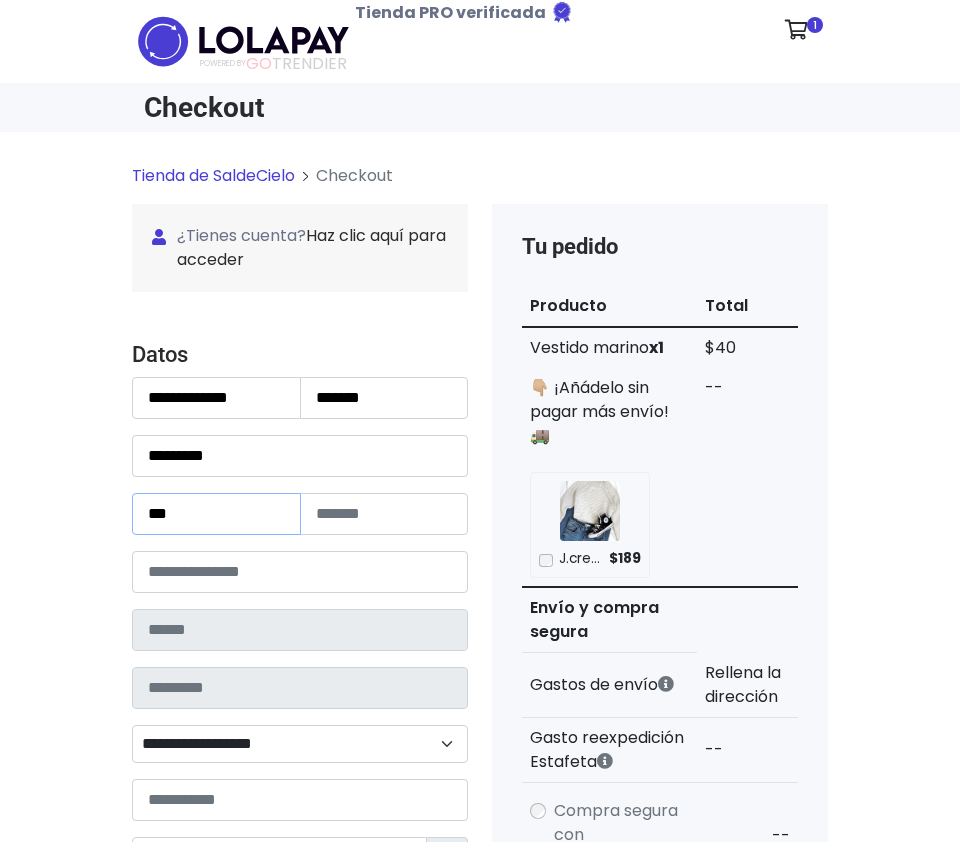 type on "***" 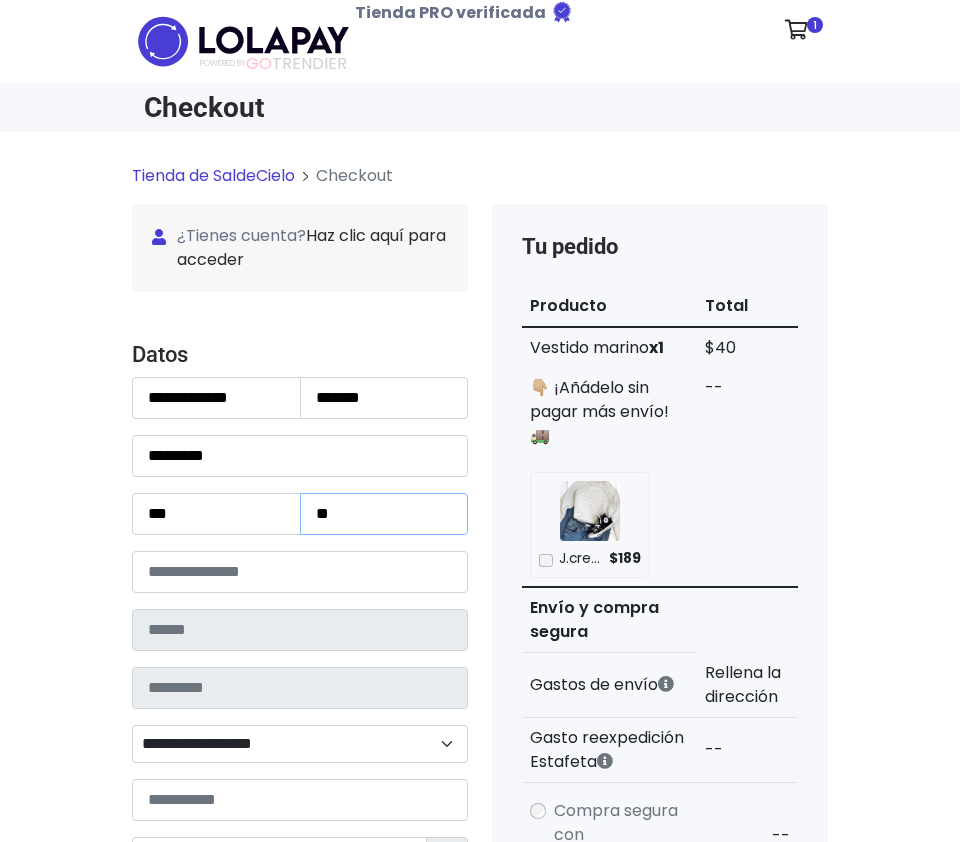type on "**" 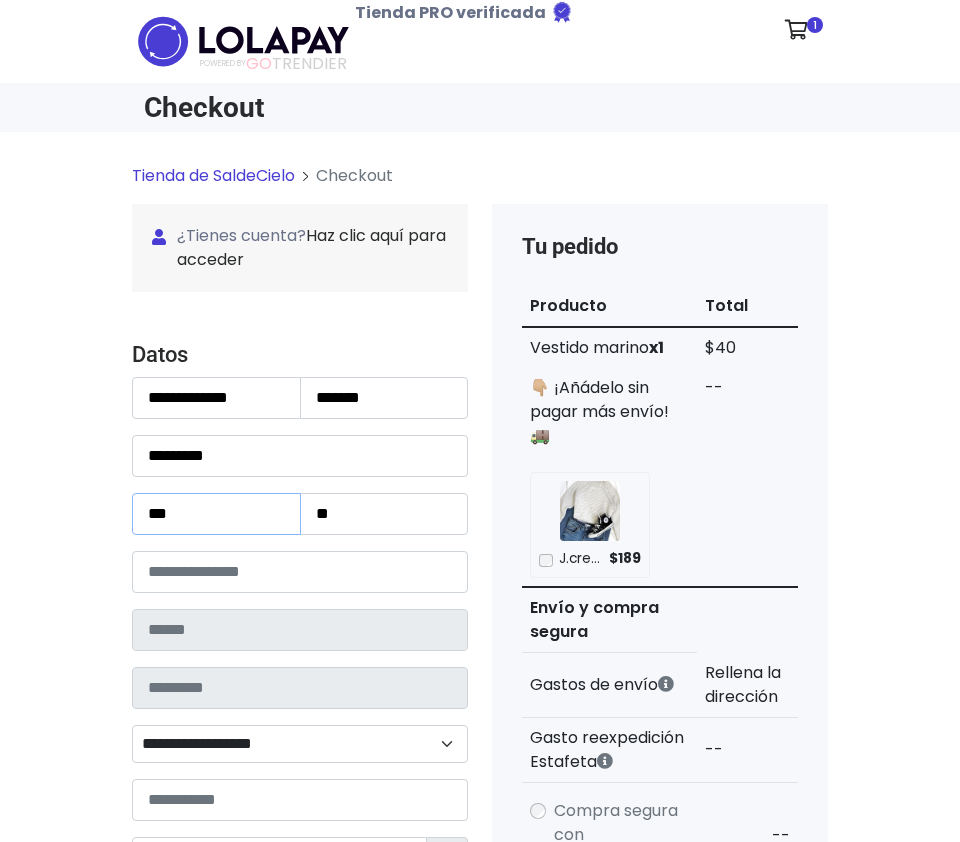 click on "***" at bounding box center (216, 514) 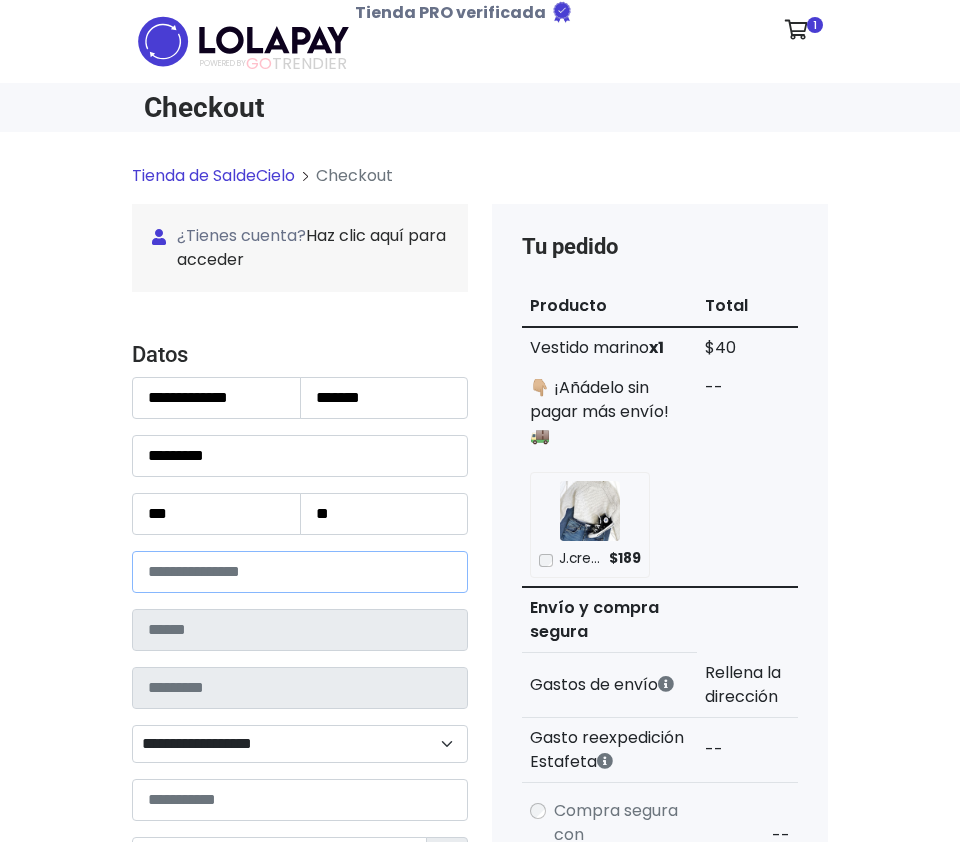 click at bounding box center (300, 572) 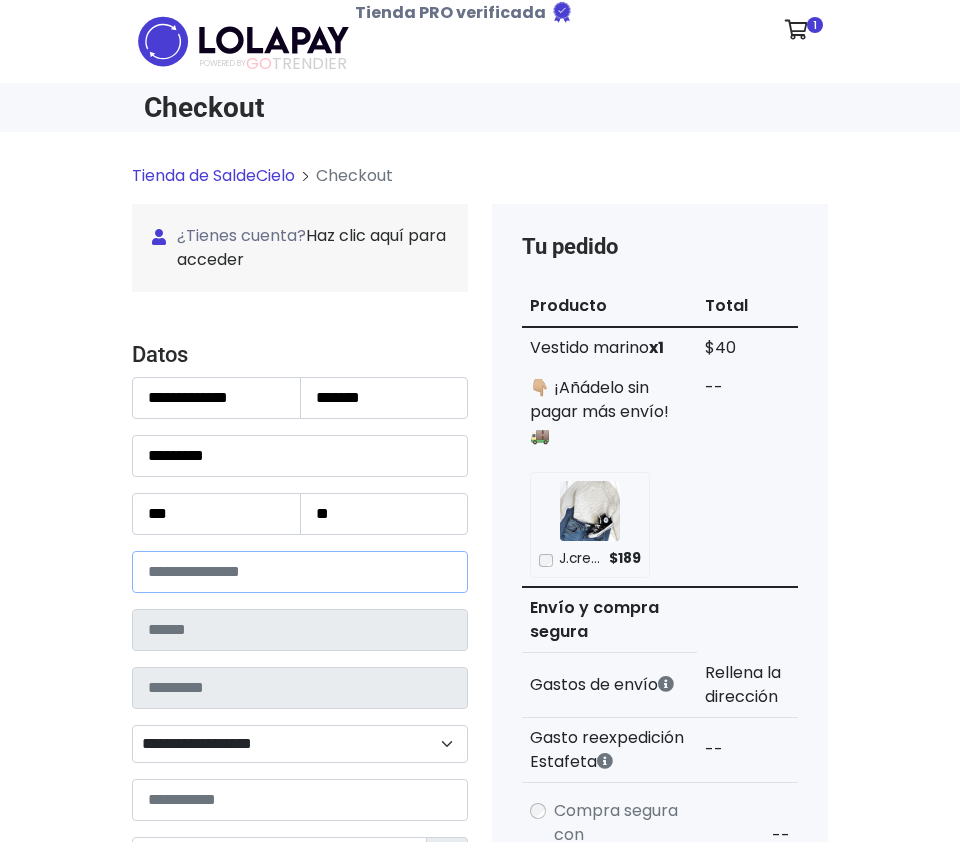 type on "*****" 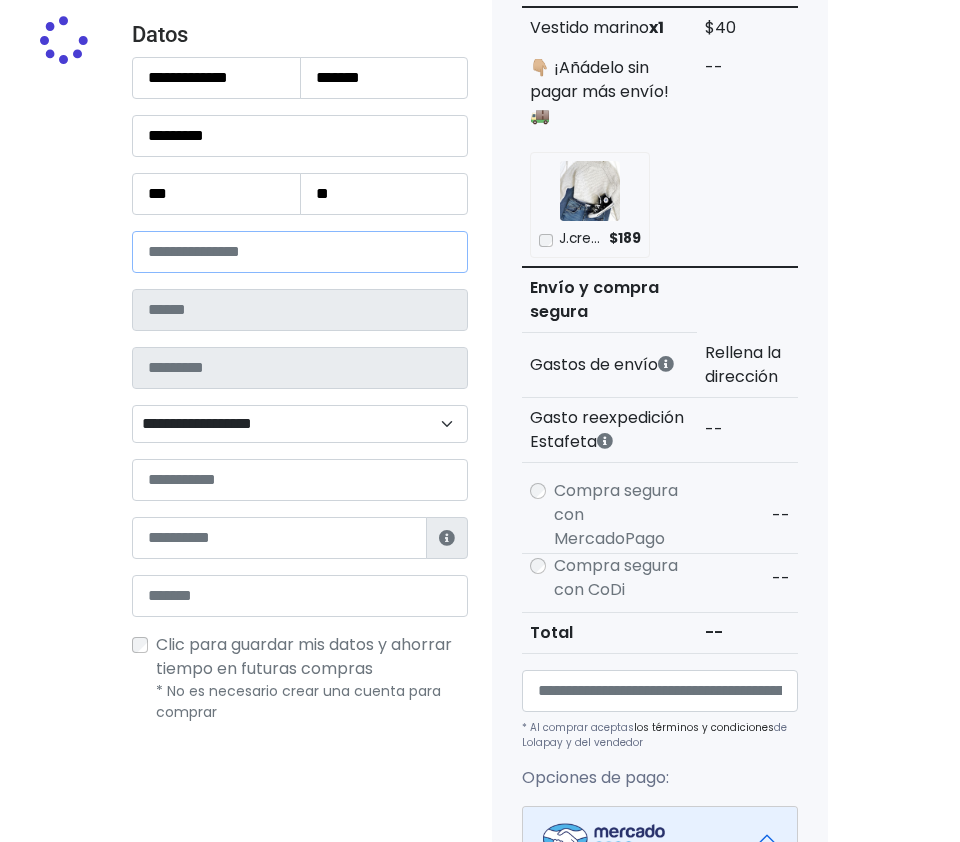 type on "*******" 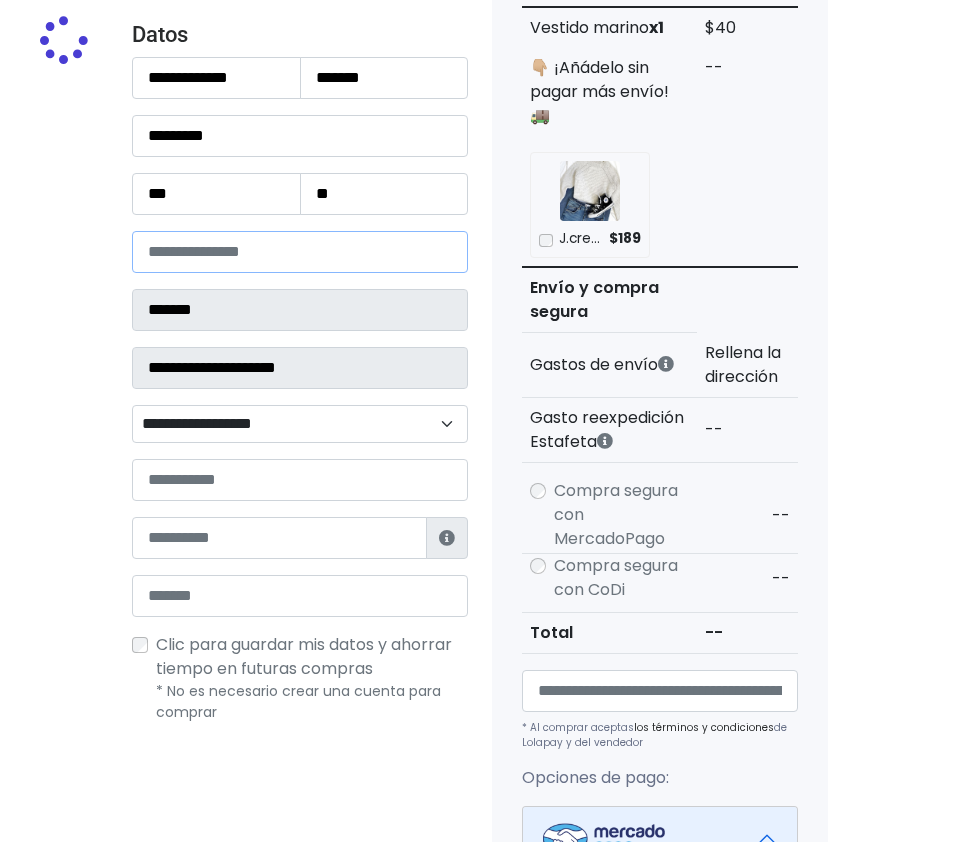 scroll, scrollTop: 322, scrollLeft: 0, axis: vertical 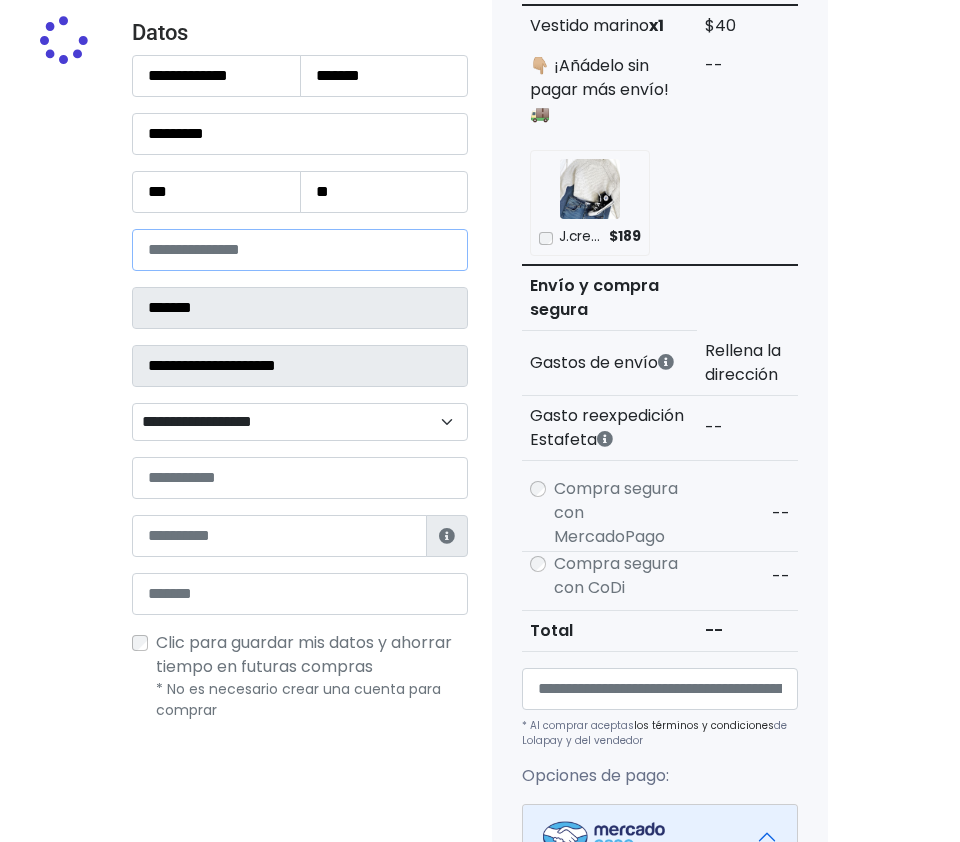 select 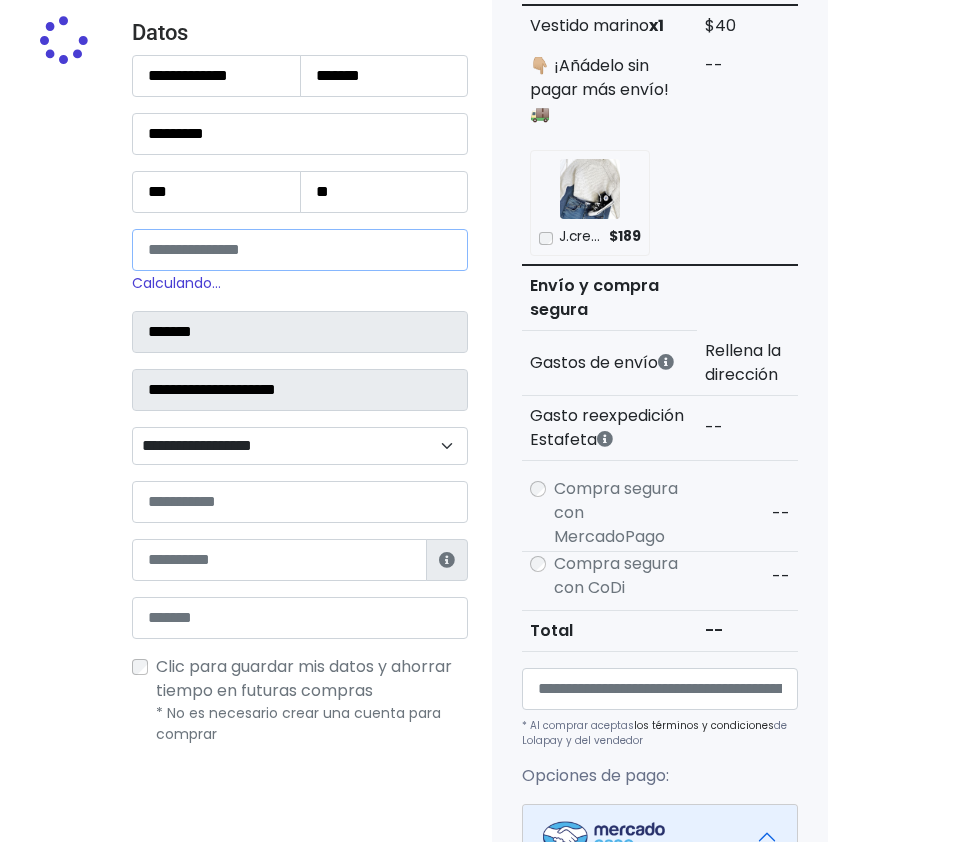type on "*****" 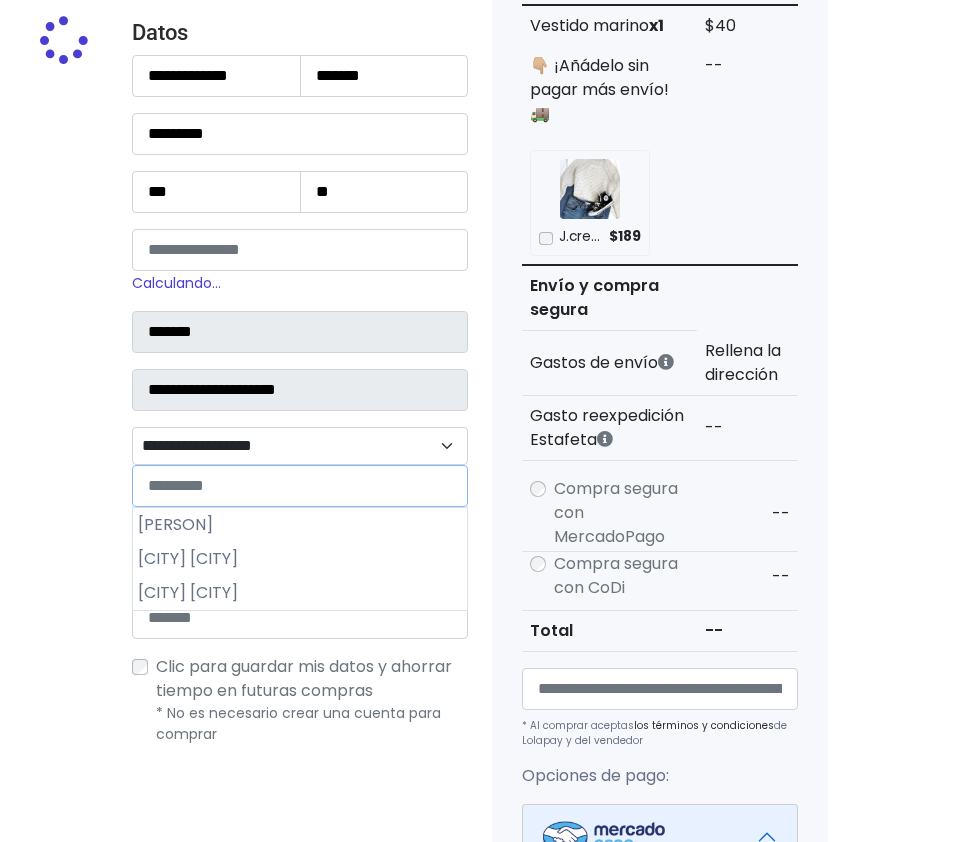click on "**********" at bounding box center (300, 446) 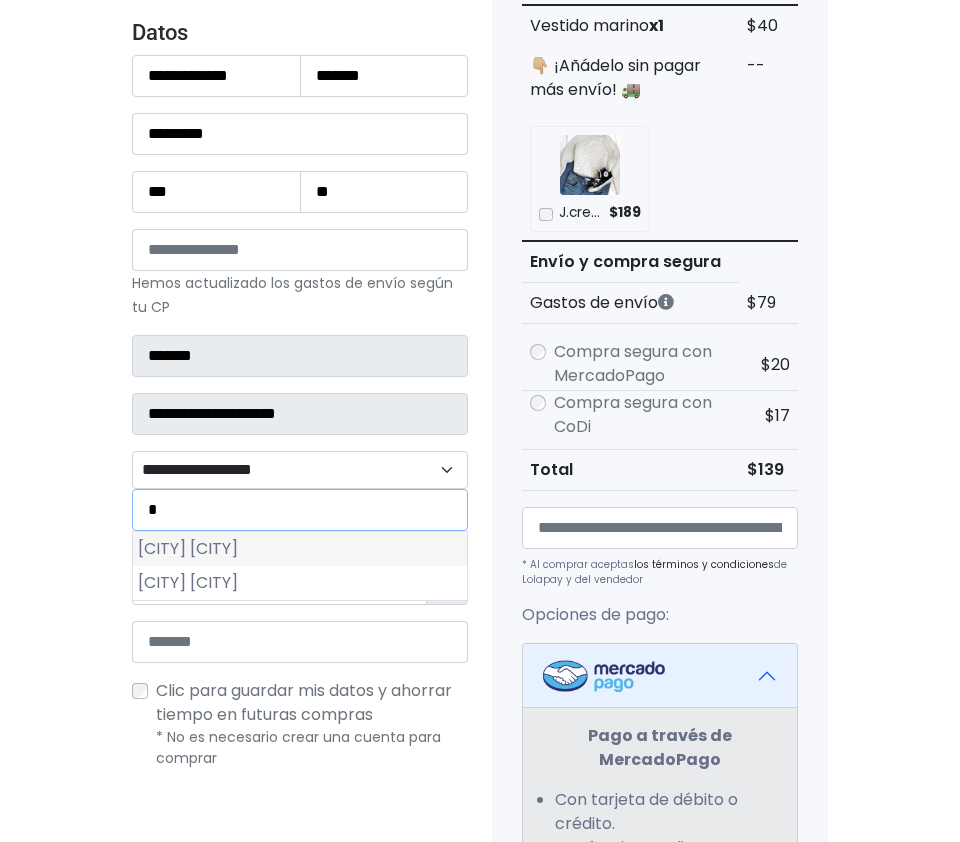 type on "*" 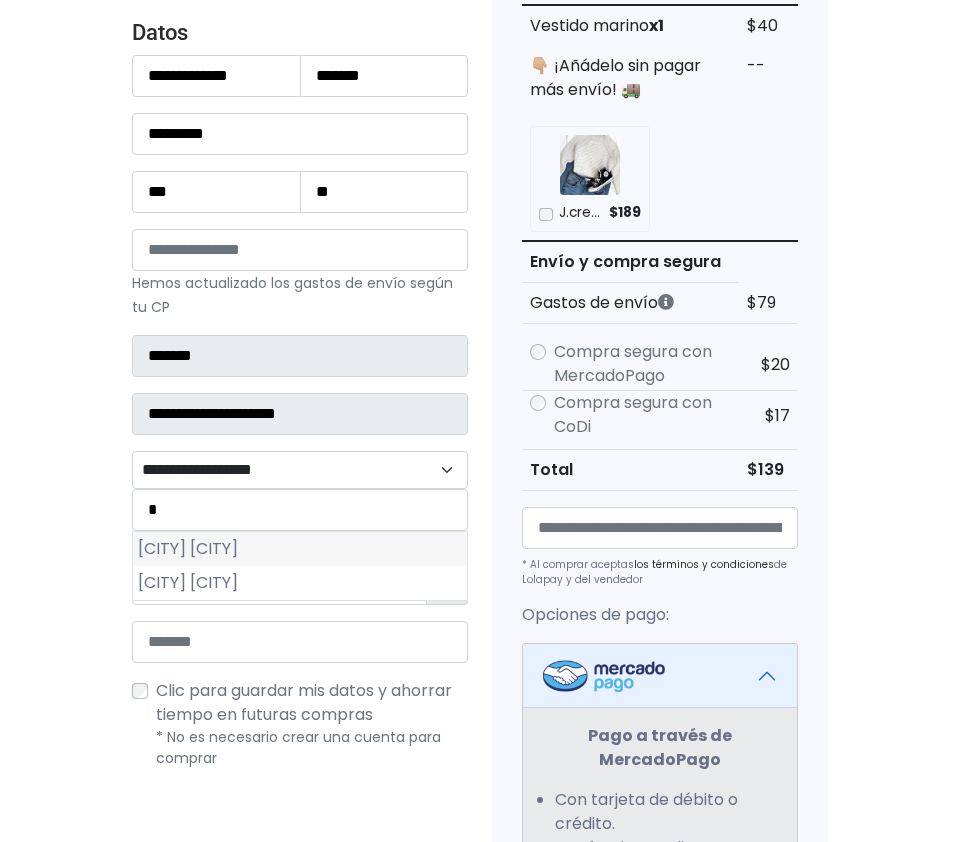 click on "Tlaquepaque Centro" at bounding box center (300, 549) 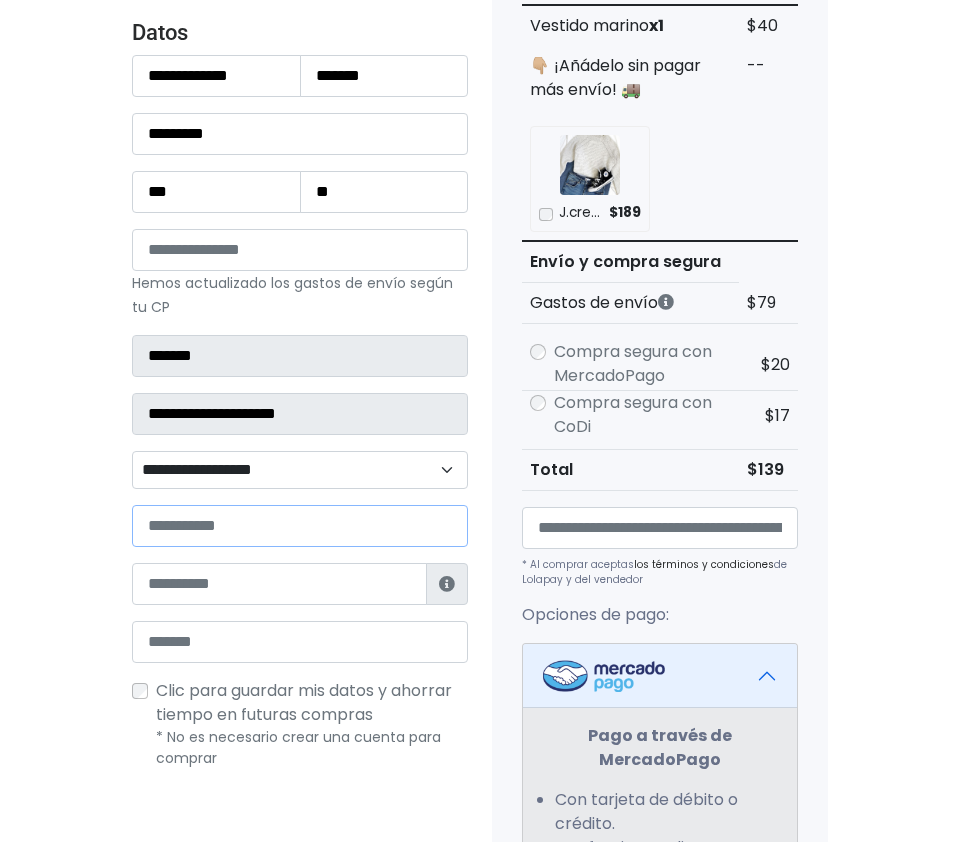 click at bounding box center [300, 526] 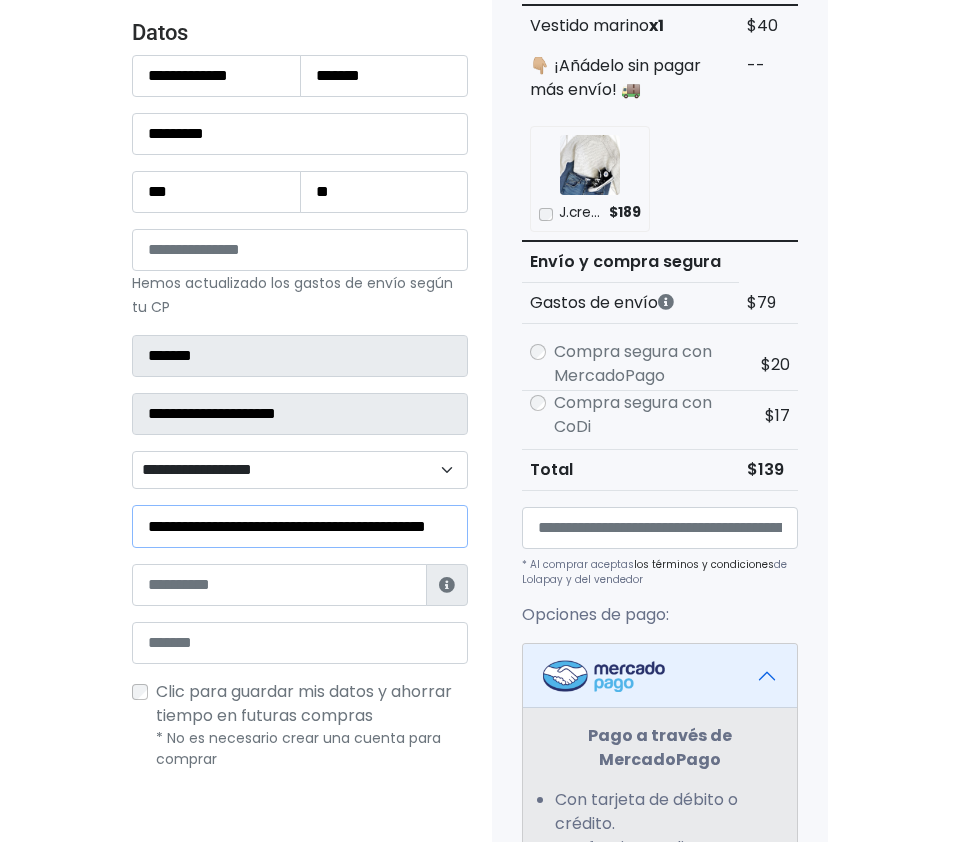 scroll, scrollTop: 0, scrollLeft: 122, axis: horizontal 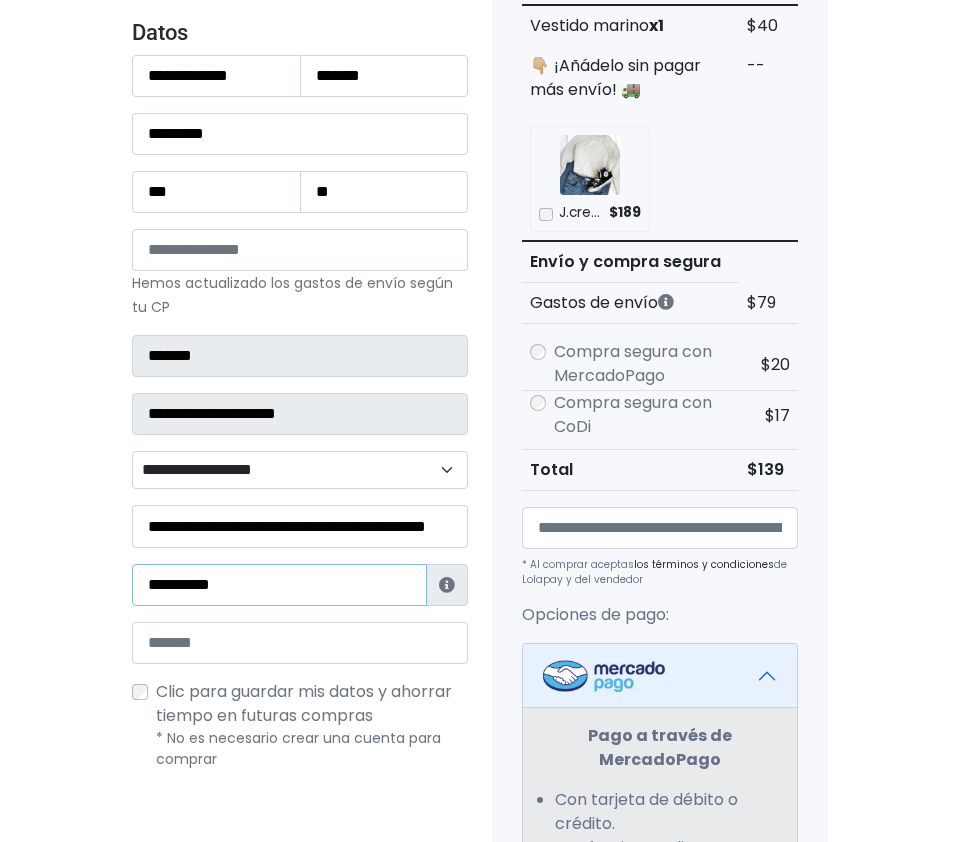 type on "**********" 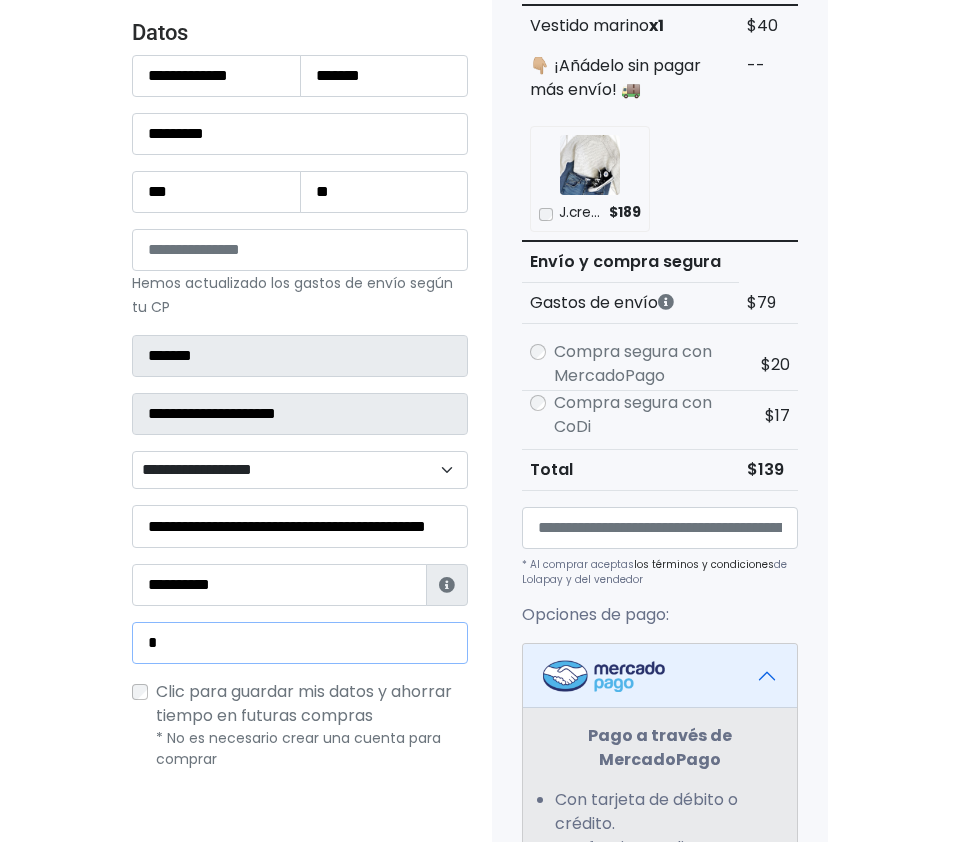 type on "**********" 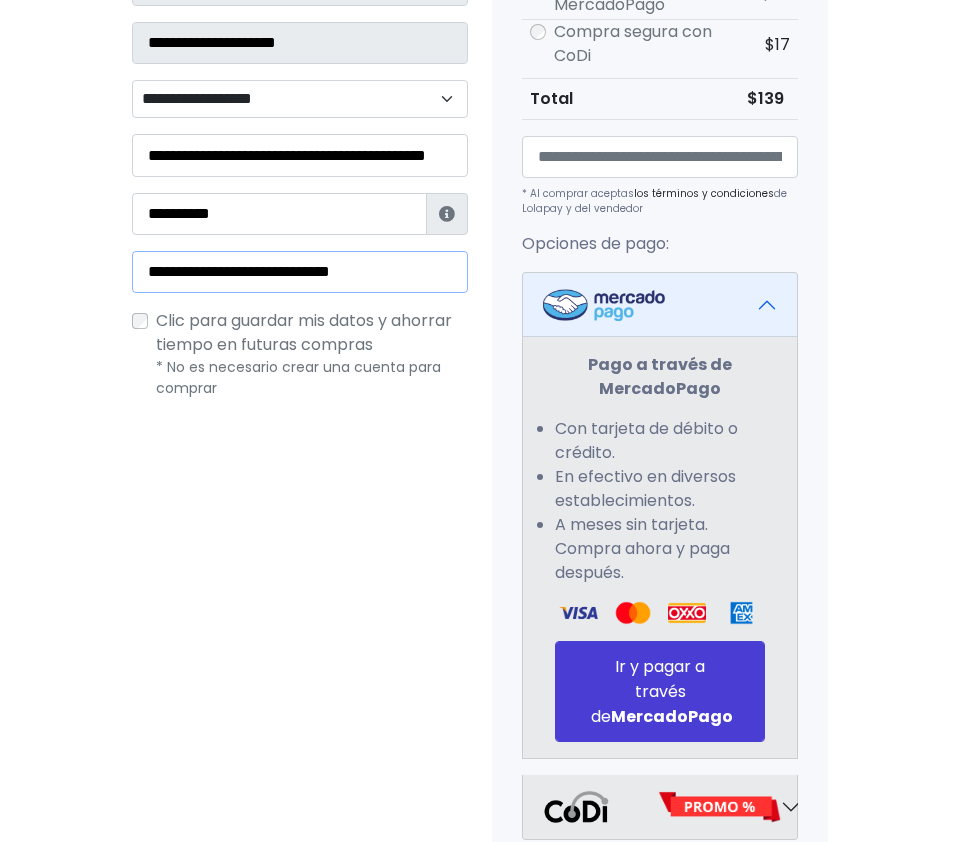 scroll, scrollTop: 745, scrollLeft: 0, axis: vertical 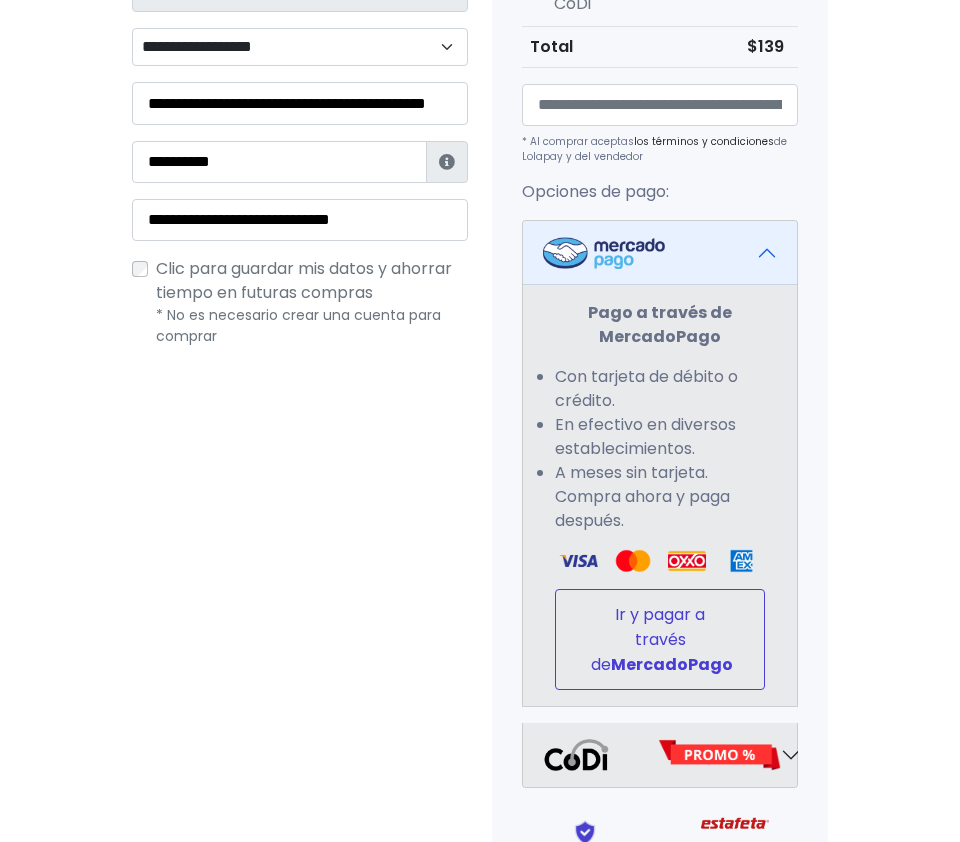click on "Ir y pagar a través de  MercadoPago" at bounding box center [660, 639] 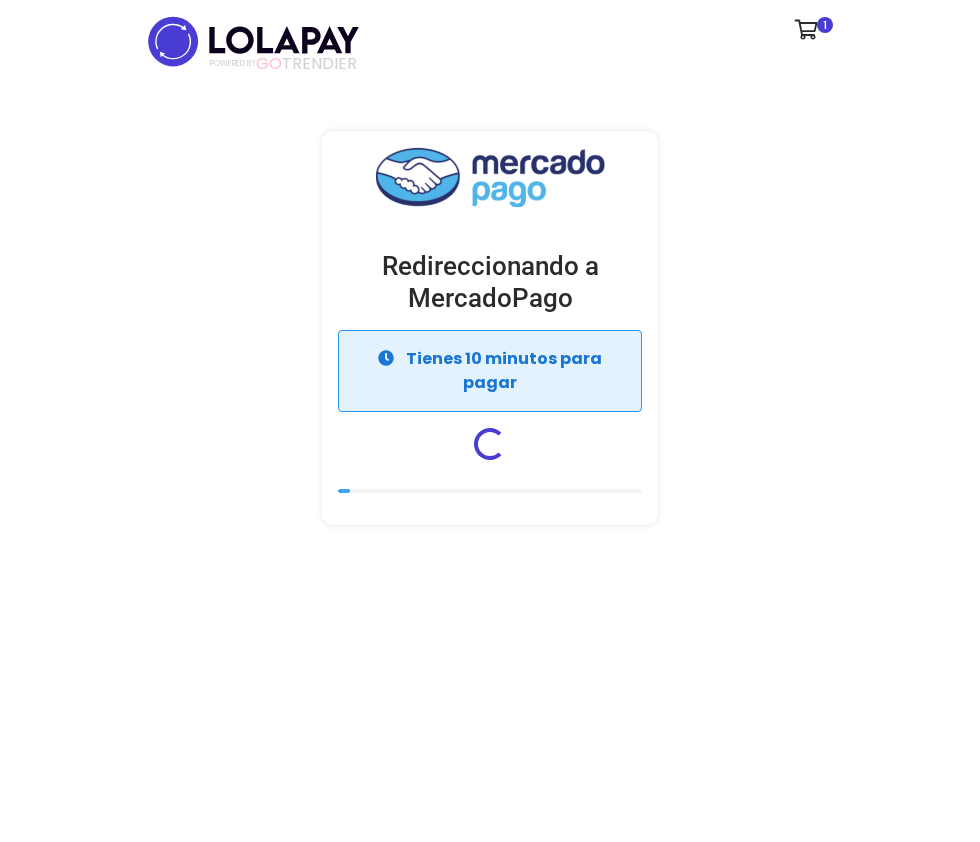 scroll, scrollTop: 0, scrollLeft: 0, axis: both 